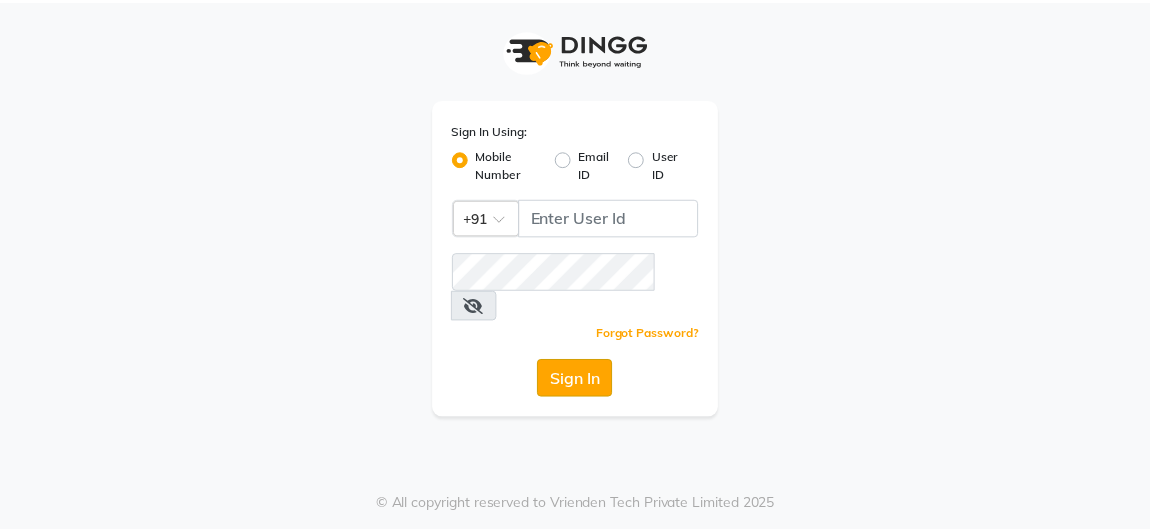 scroll, scrollTop: 0, scrollLeft: 0, axis: both 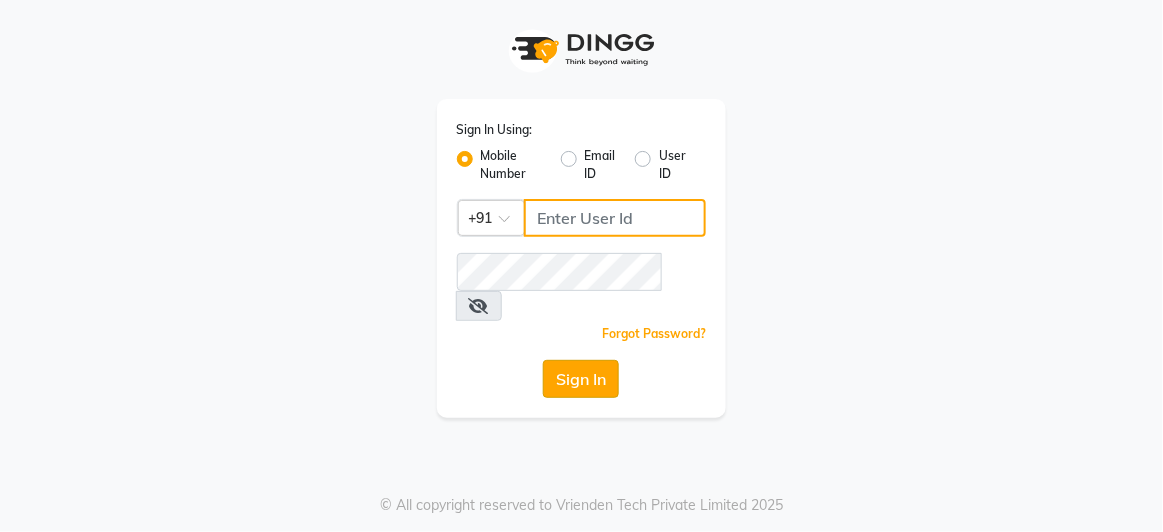 type on "9699483545" 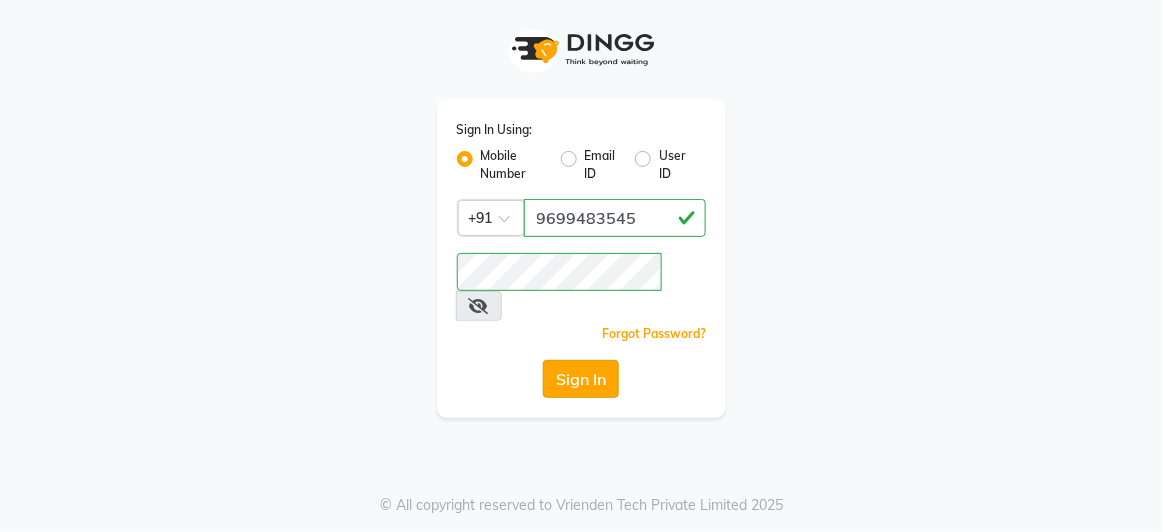 click on "Sign In" 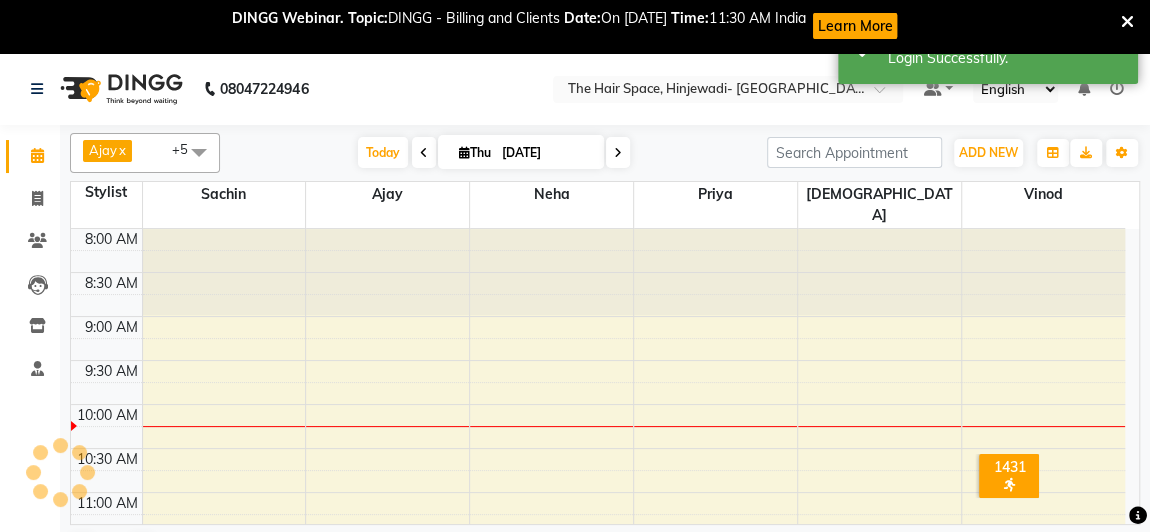 scroll, scrollTop: 0, scrollLeft: 0, axis: both 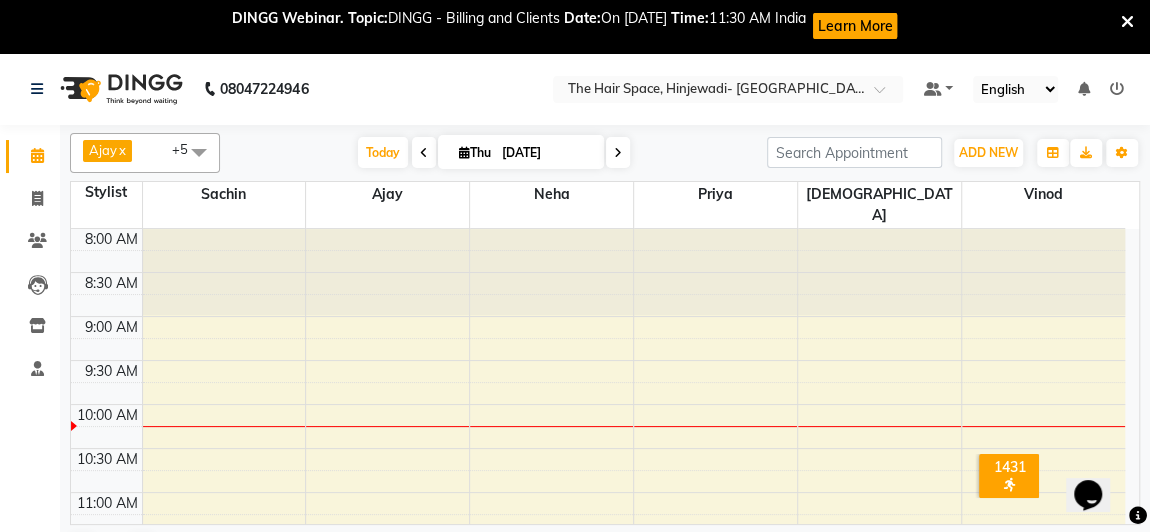 drag, startPoint x: 1126, startPoint y: 17, endPoint x: 1100, endPoint y: 39, distance: 34.058773 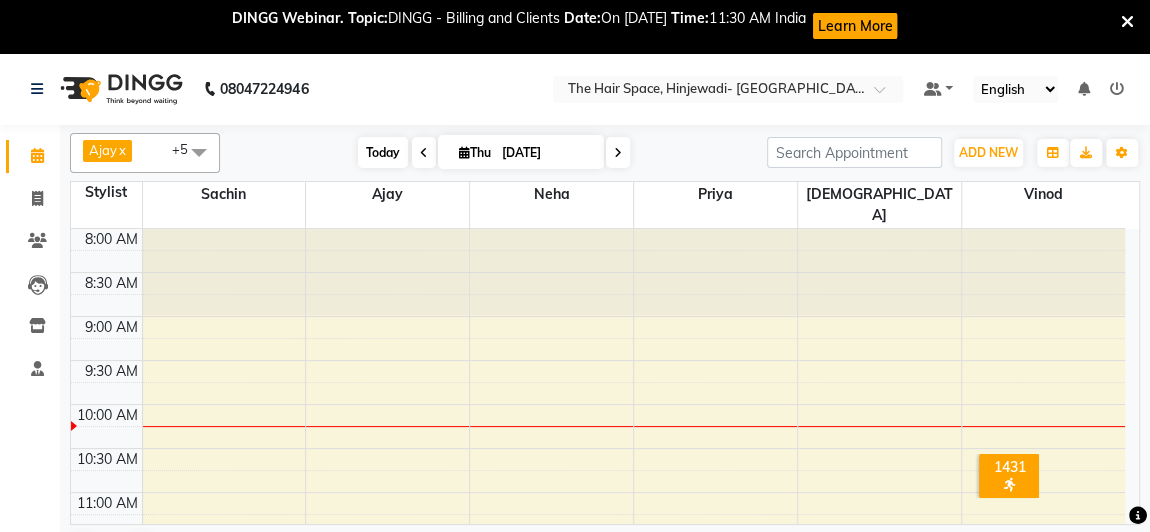 click on "Today" at bounding box center (383, 152) 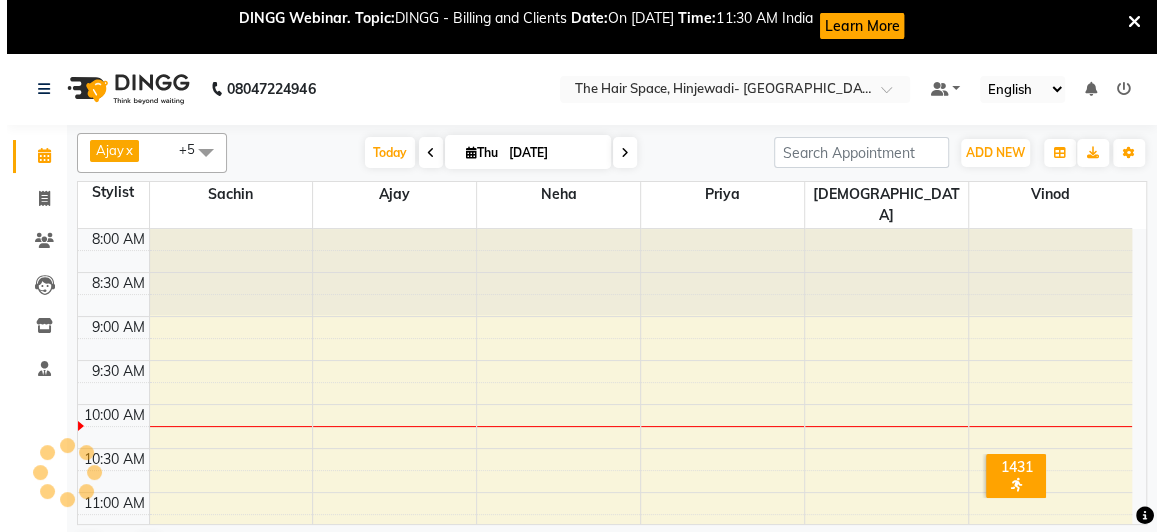 scroll, scrollTop: 173, scrollLeft: 0, axis: vertical 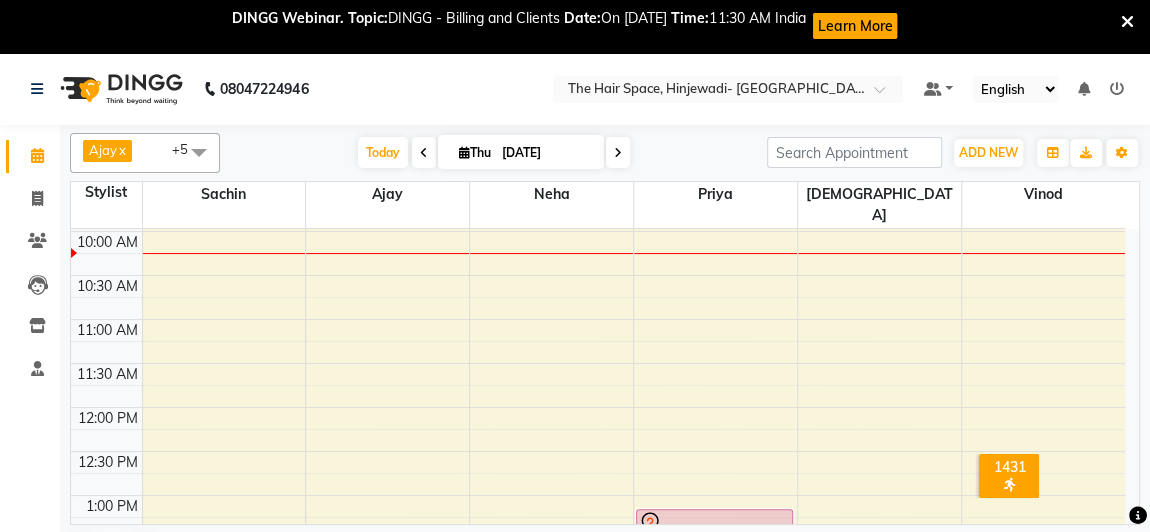 click at bounding box center [1127, 22] 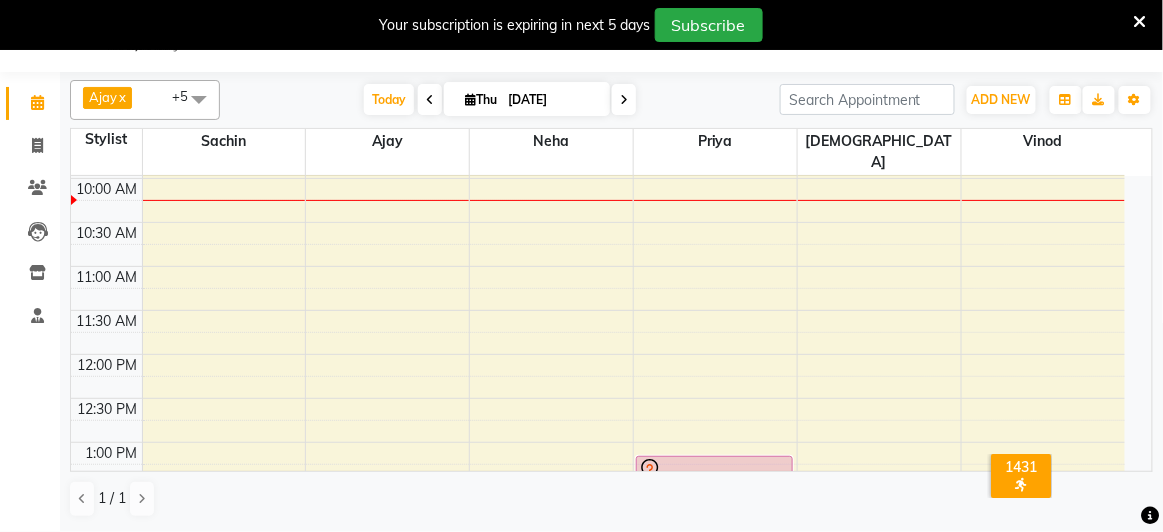 click at bounding box center [1140, 22] 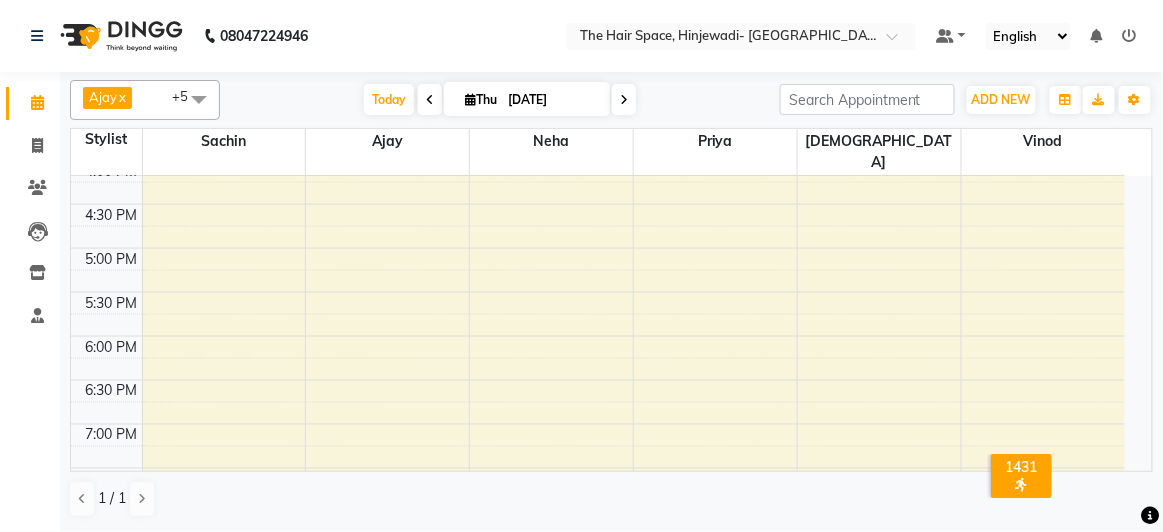 scroll, scrollTop: 537, scrollLeft: 0, axis: vertical 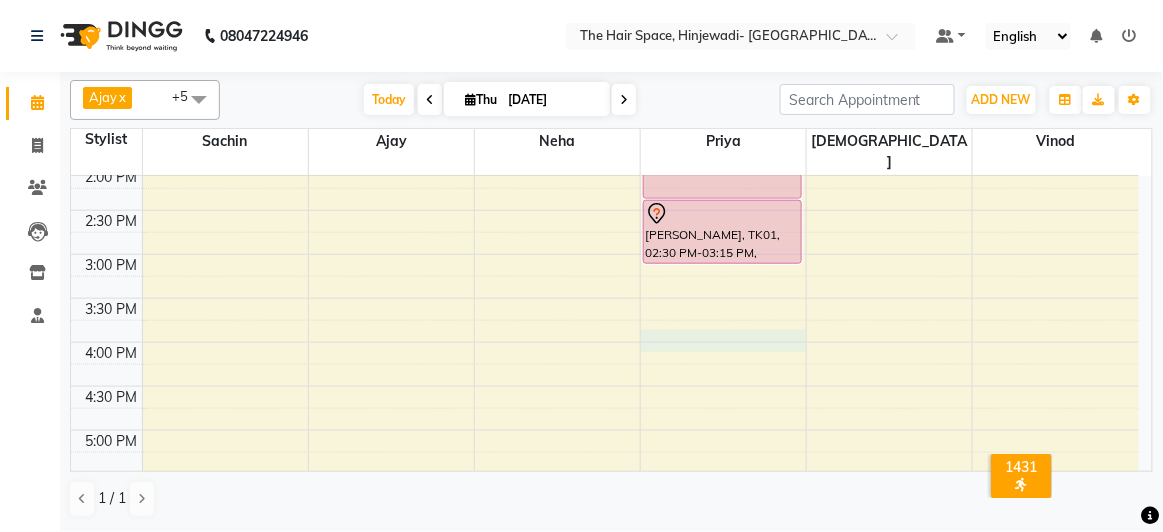 click on "8:00 AM 8:30 AM 9:00 AM 9:30 AM 10:00 AM 10:30 AM 11:00 AM 11:30 AM 12:00 PM 12:30 PM 1:00 PM 1:30 PM 2:00 PM 2:30 PM 3:00 PM 3:30 PM 4:00 PM 4:30 PM 5:00 PM 5:30 PM 6:00 PM 6:30 PM 7:00 PM 7:30 PM 8:00 PM 8:30 PM 9:00 PM 9:30 PM 10:00 PM 10:30 PM             [PERSON_NAME], TK01, 01:15 PM-02:30 PM, Facials - Facials Hydra Facial             [PERSON_NAME], TK01, 02:30 PM-03:15 PM, [PERSON_NAME] Face-Neck" at bounding box center (605, 298) 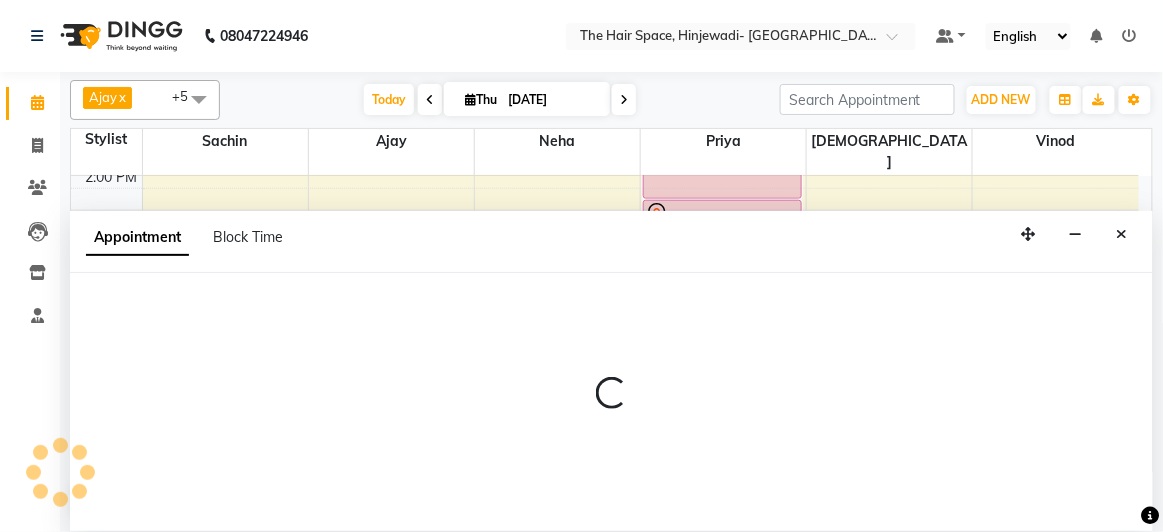 select on "84665" 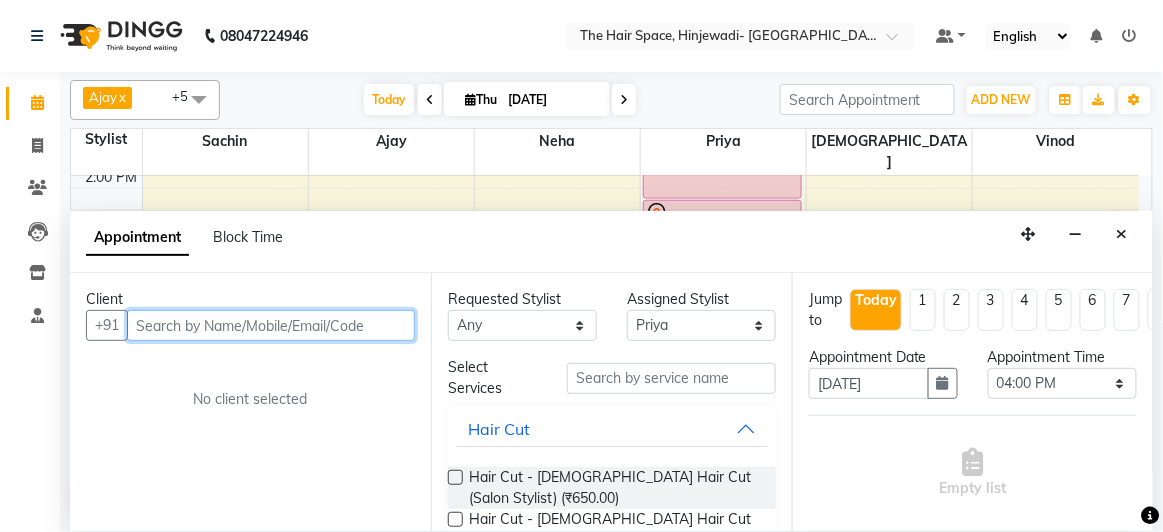click at bounding box center [271, 325] 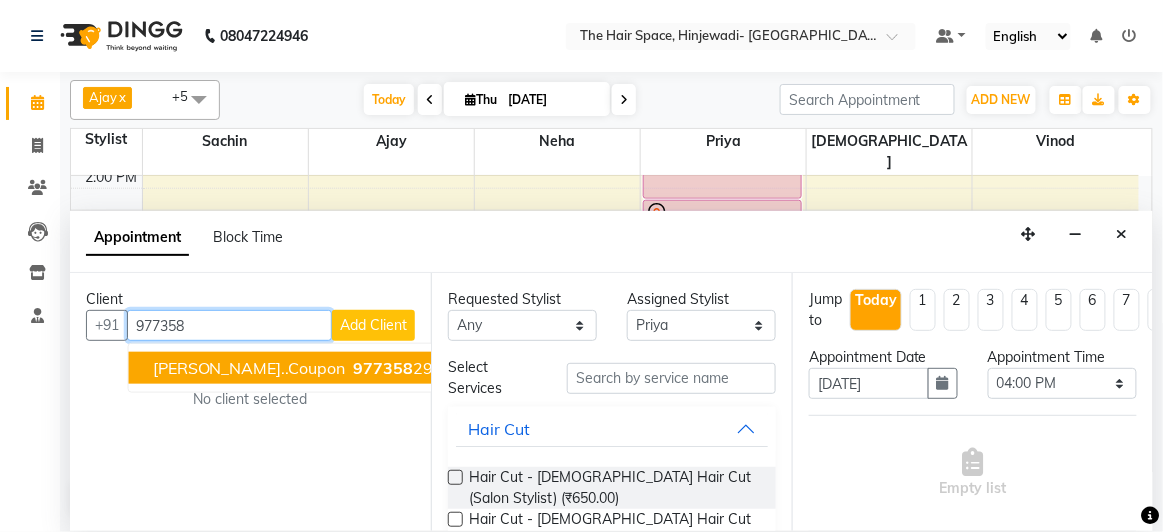 click on "[PERSON_NAME]..Coupon" at bounding box center (249, 368) 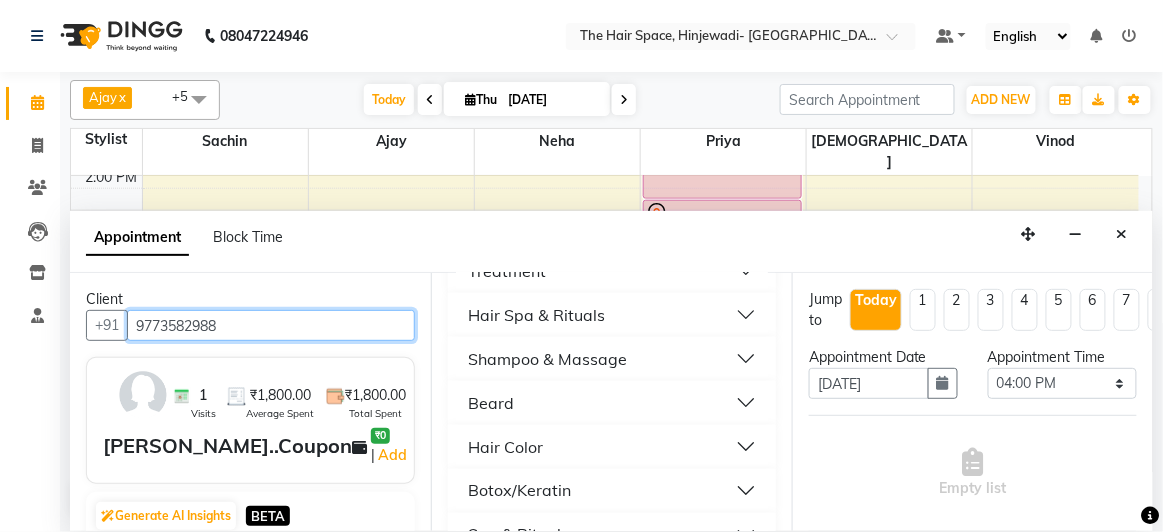 scroll, scrollTop: 909, scrollLeft: 0, axis: vertical 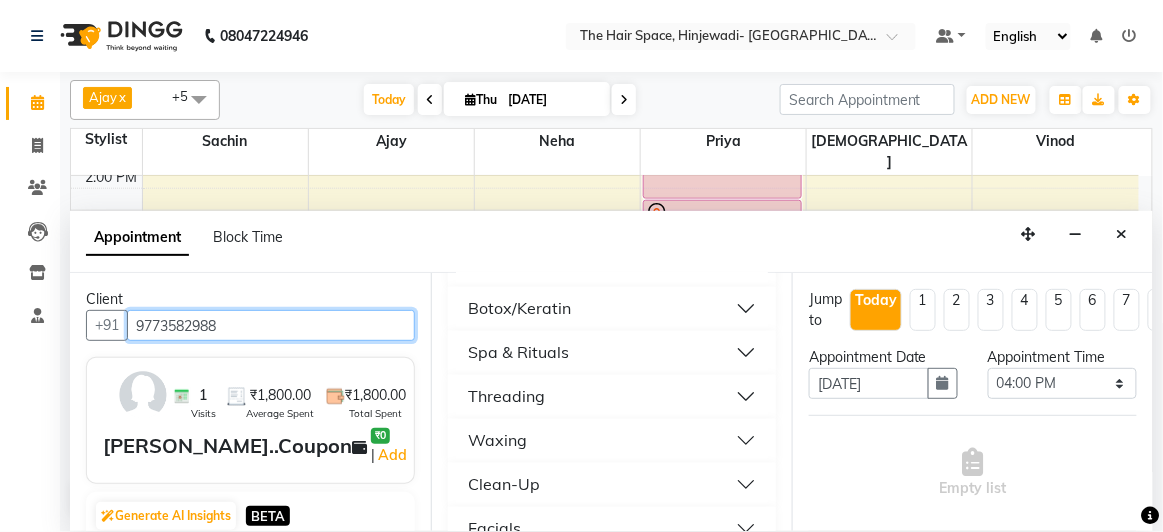 type on "9773582988" 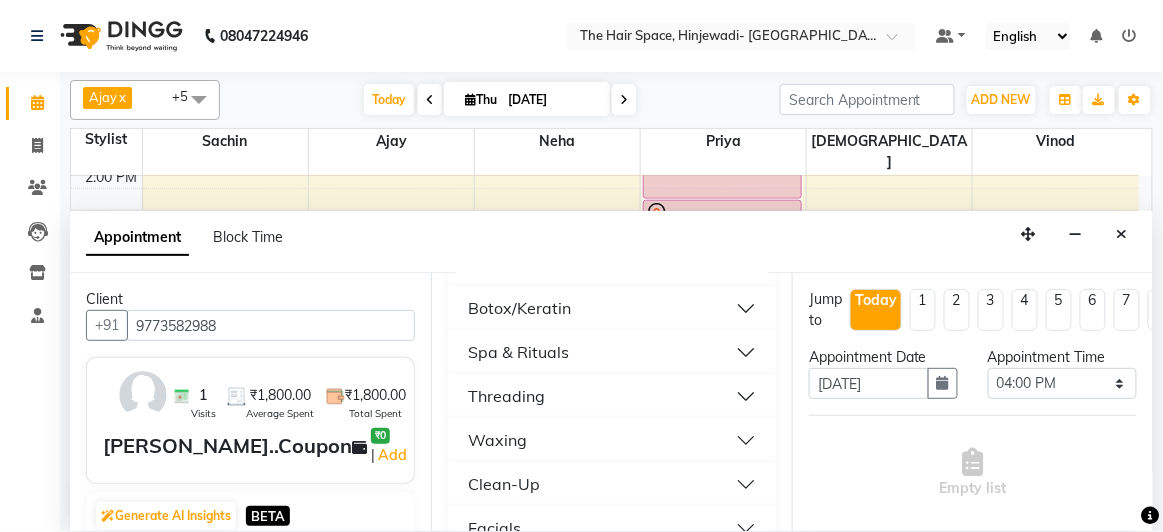 click on "Threading" at bounding box center [612, 397] 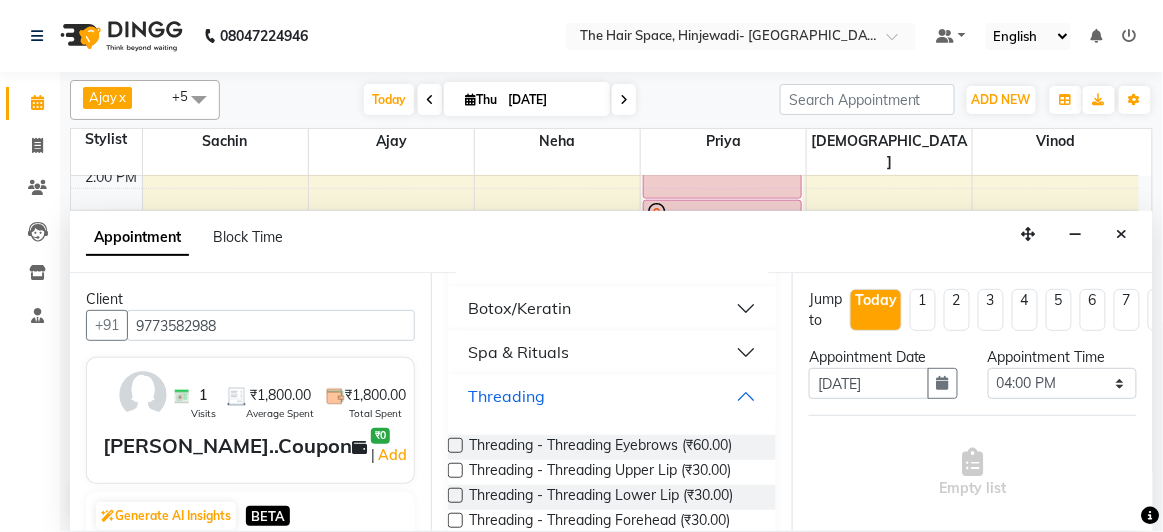 click on "Threading" at bounding box center [612, 397] 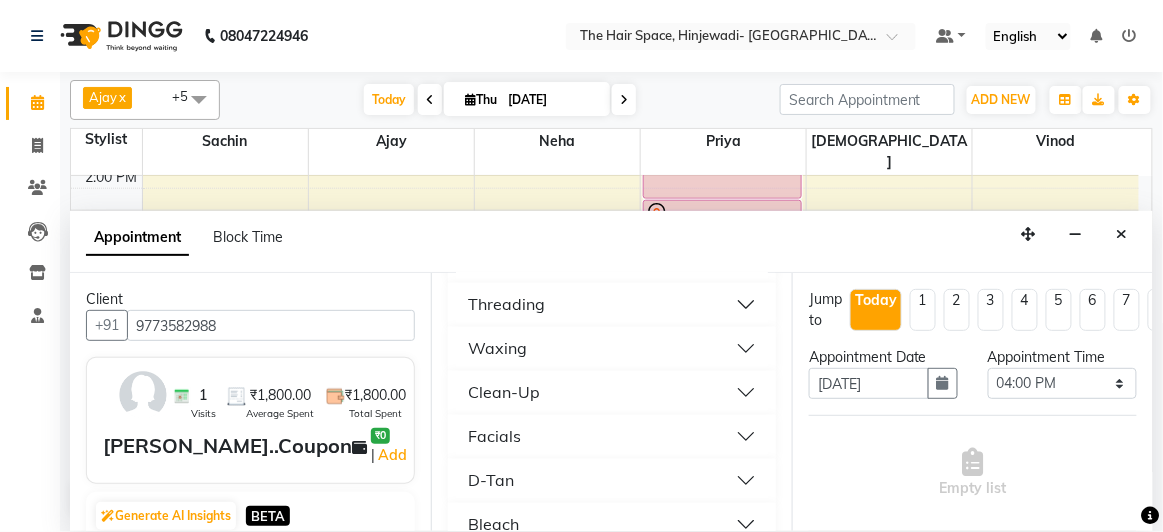 scroll, scrollTop: 1090, scrollLeft: 0, axis: vertical 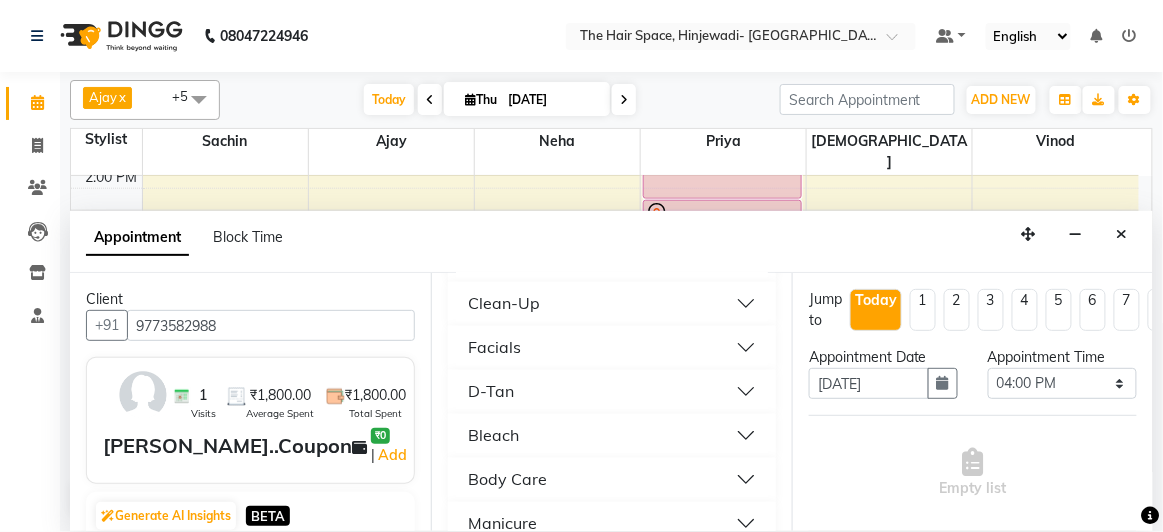 click on "Facials" at bounding box center (494, 348) 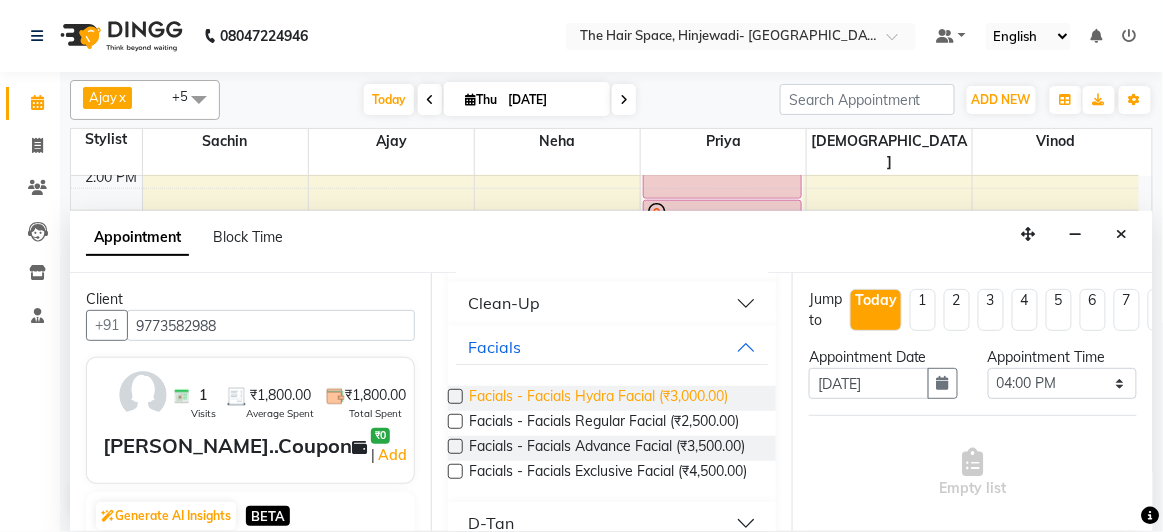 click on "Facials - Facials Hydra Facial (₹3,000.00)" at bounding box center (598, 398) 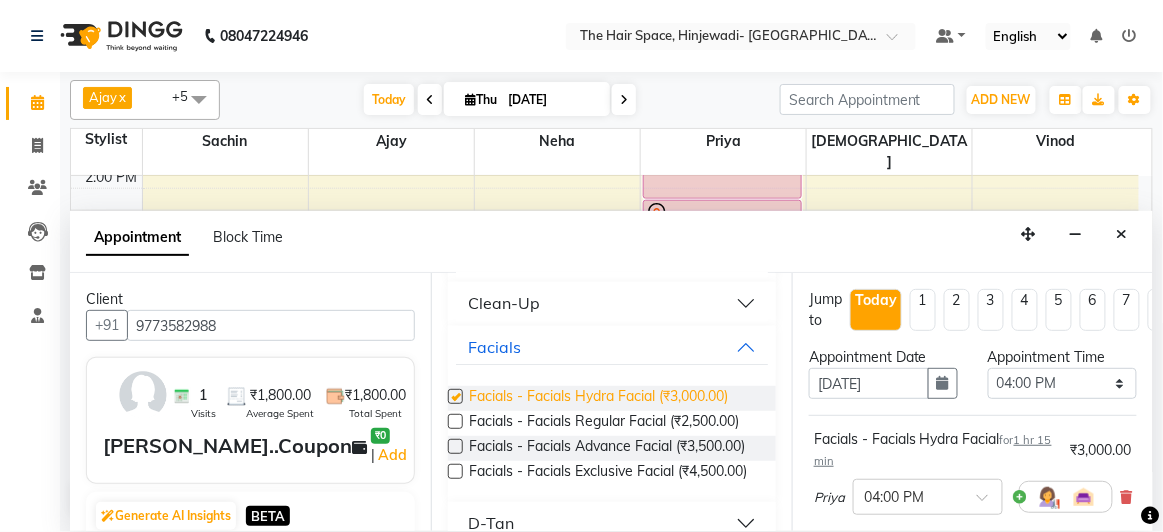 checkbox on "false" 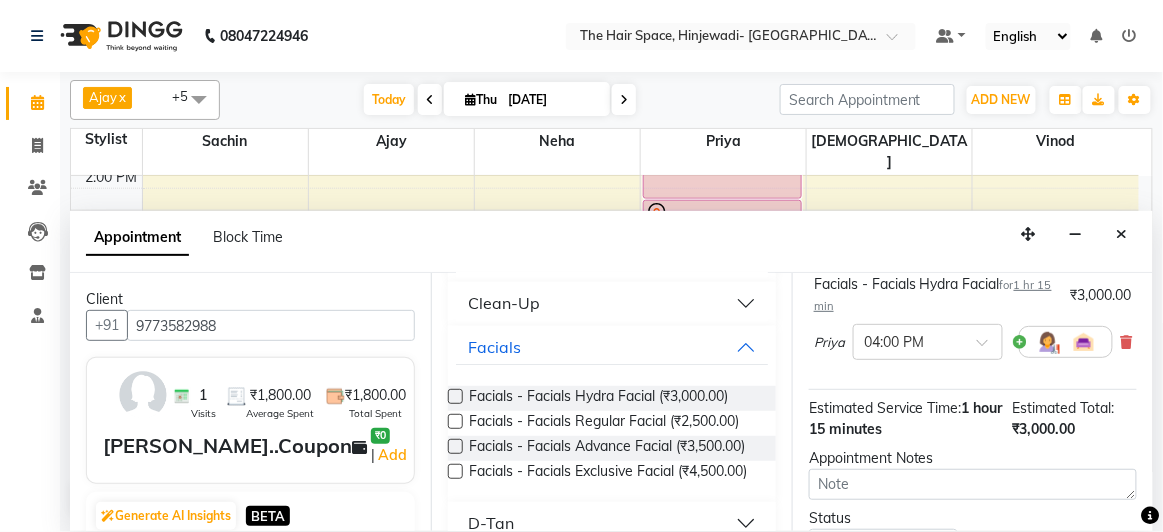 scroll, scrollTop: 272, scrollLeft: 0, axis: vertical 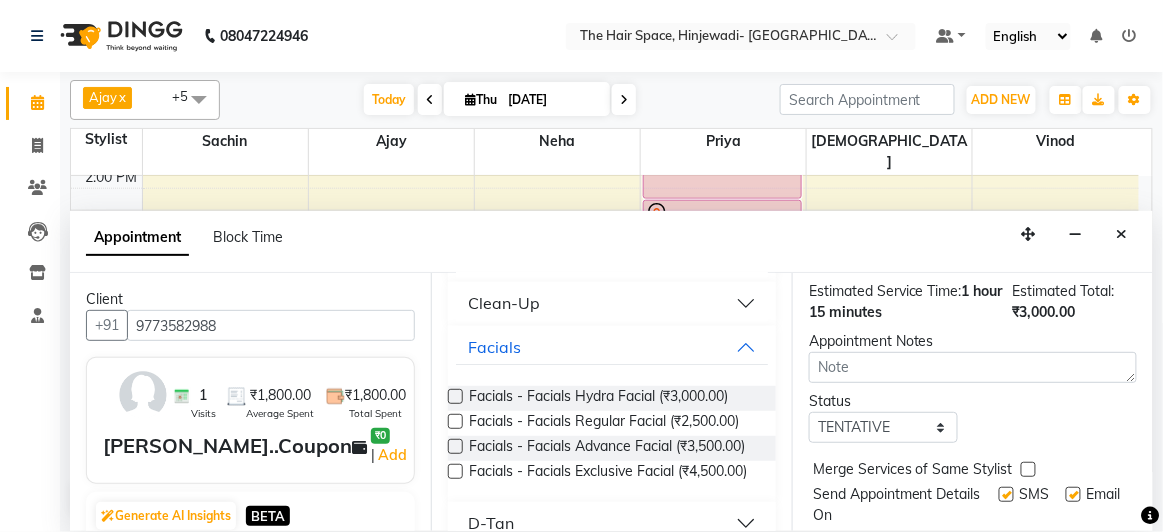 click at bounding box center [1006, 494] 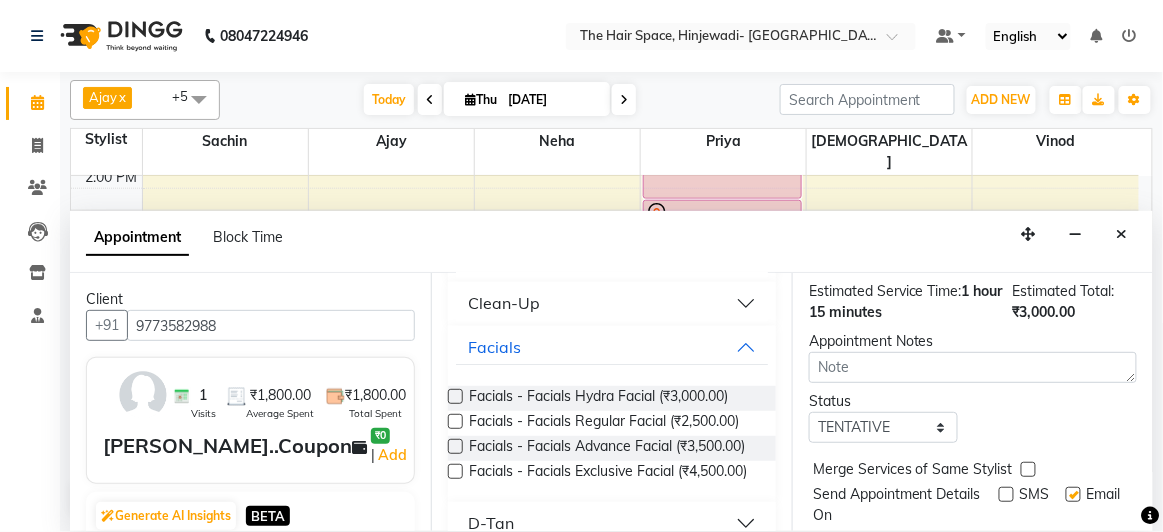 scroll, scrollTop: 339, scrollLeft: 0, axis: vertical 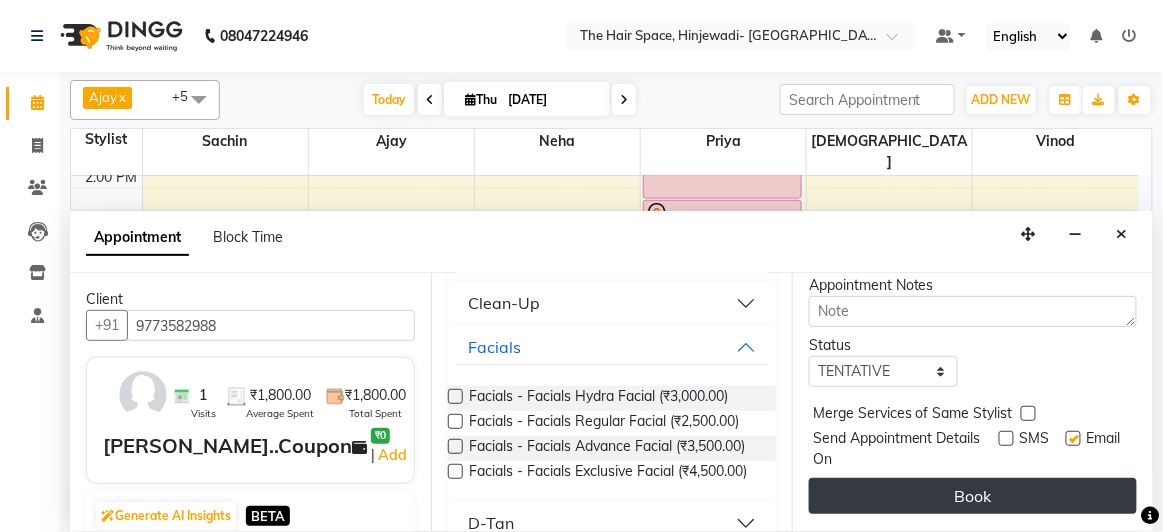 click on "Book" at bounding box center (973, 496) 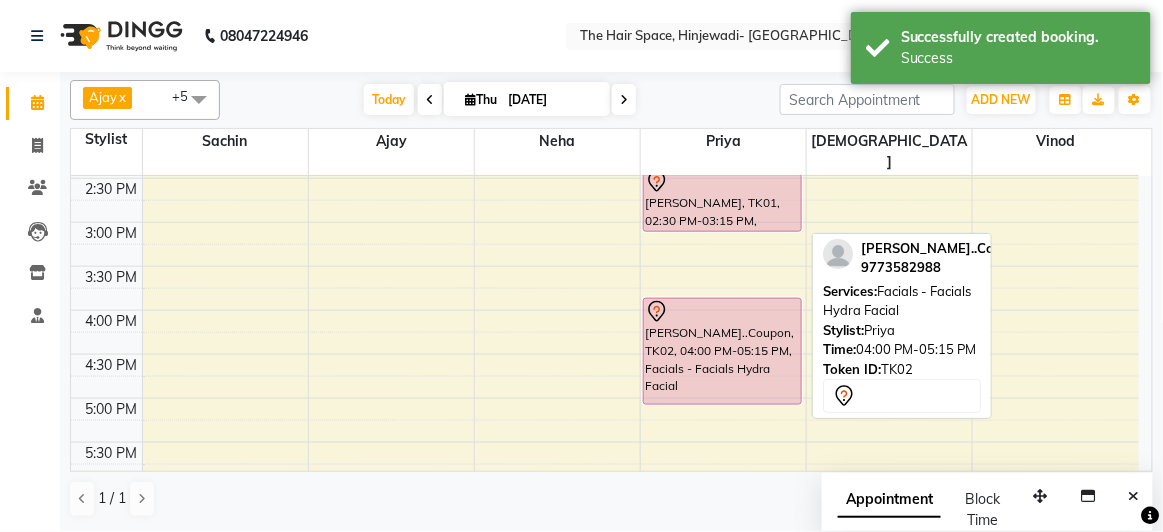 scroll, scrollTop: 595, scrollLeft: 0, axis: vertical 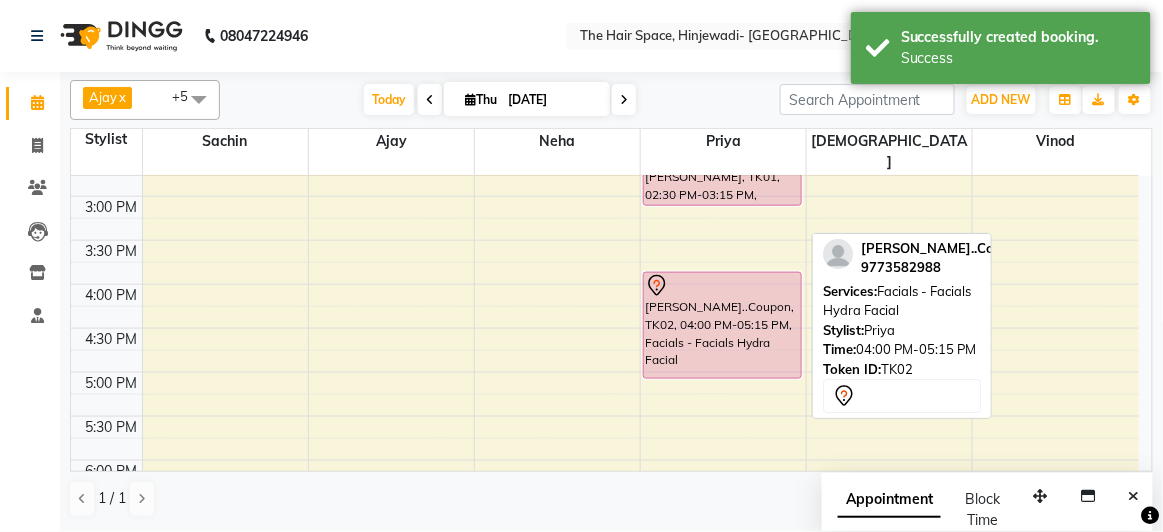 drag, startPoint x: 720, startPoint y: 408, endPoint x: 720, endPoint y: 496, distance: 88 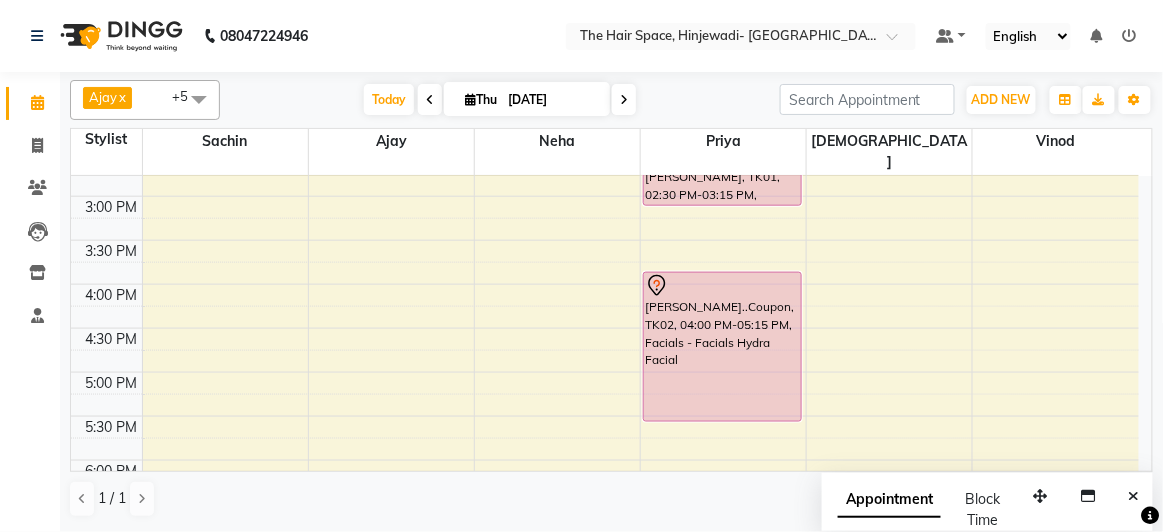 drag, startPoint x: 722, startPoint y: 352, endPoint x: 720, endPoint y: 397, distance: 45.044422 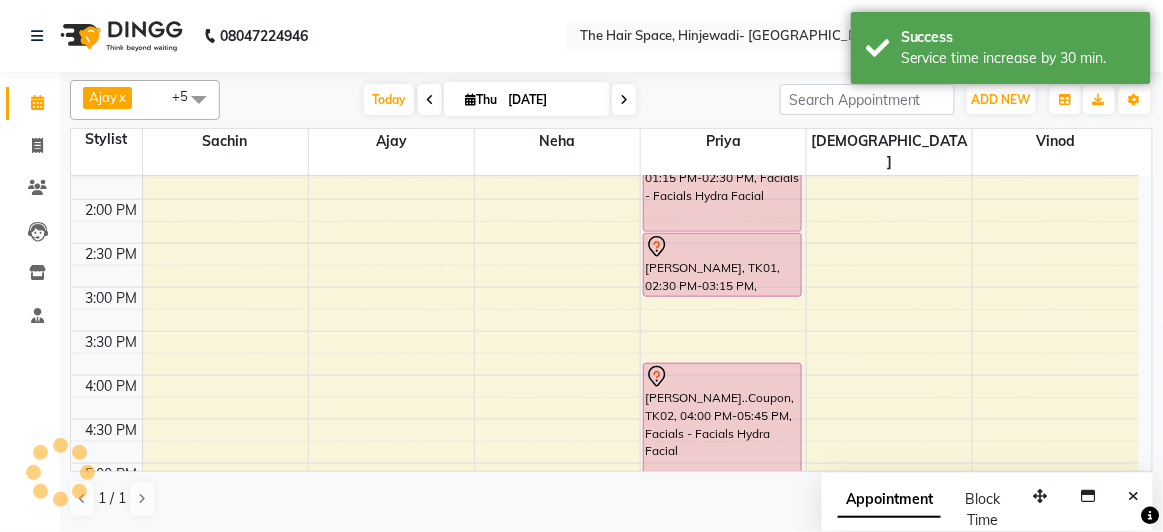 scroll, scrollTop: 413, scrollLeft: 0, axis: vertical 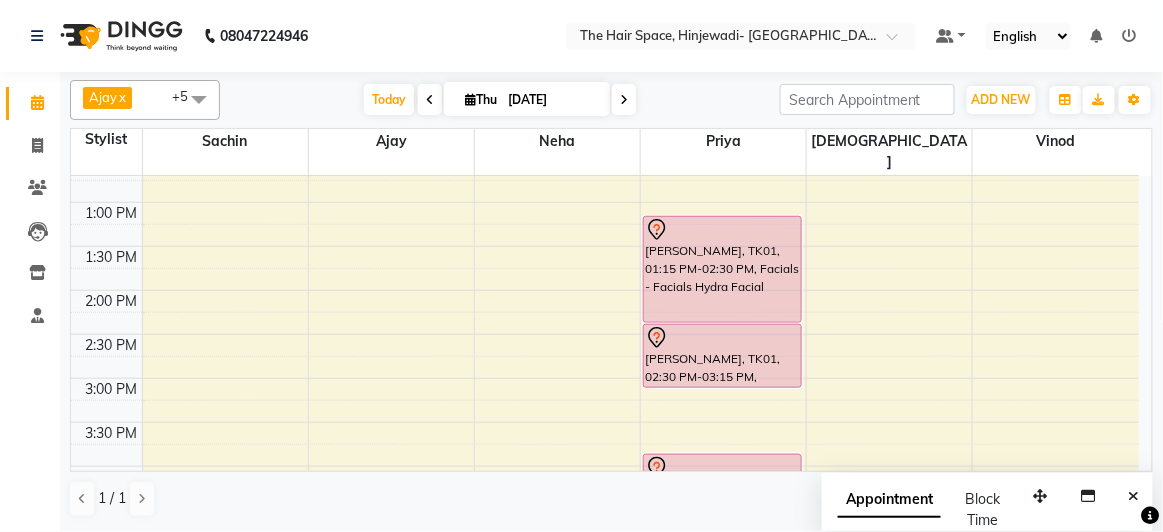 click on "[DATE]  [DATE]" at bounding box center [500, 100] 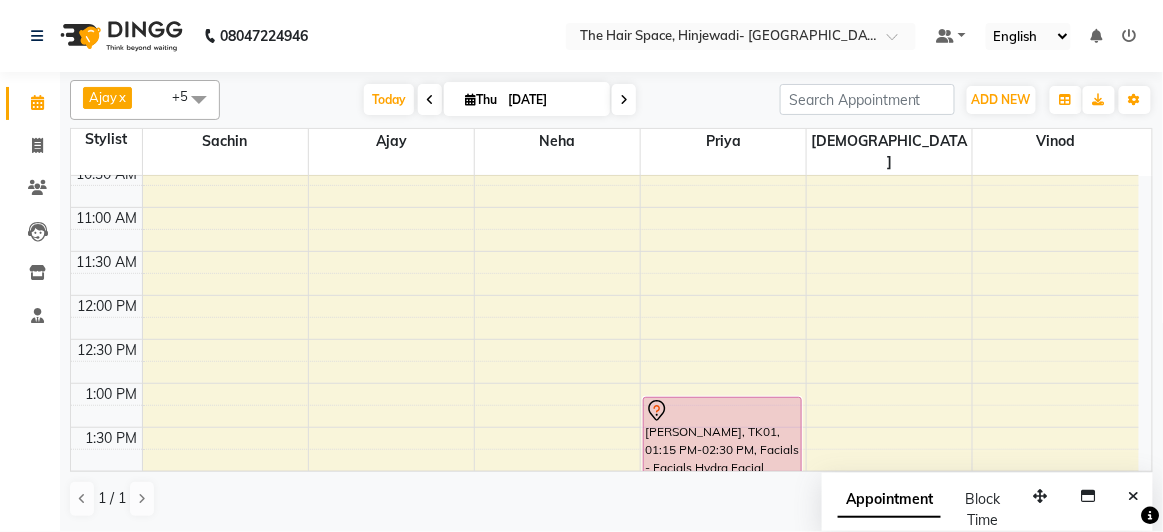 scroll, scrollTop: 323, scrollLeft: 0, axis: vertical 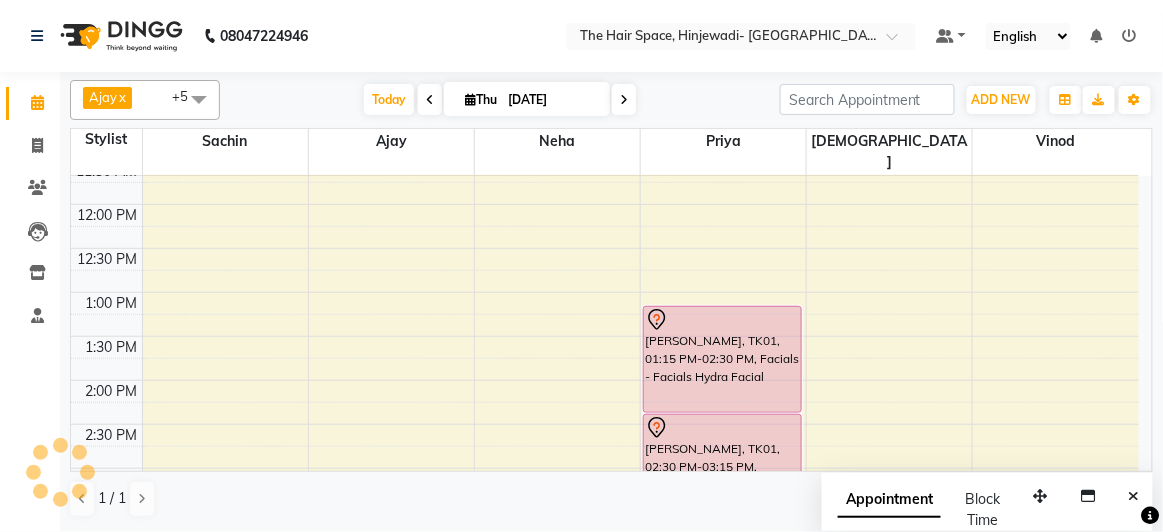 click on "[DATE]  [DATE]" at bounding box center (500, 100) 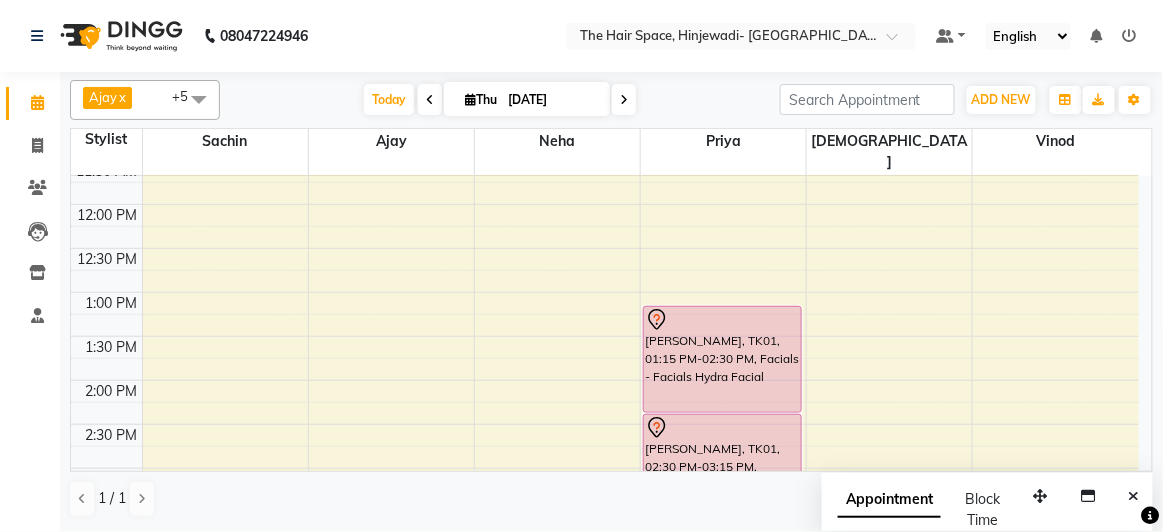 click on "[DATE]  [DATE]" at bounding box center [500, 100] 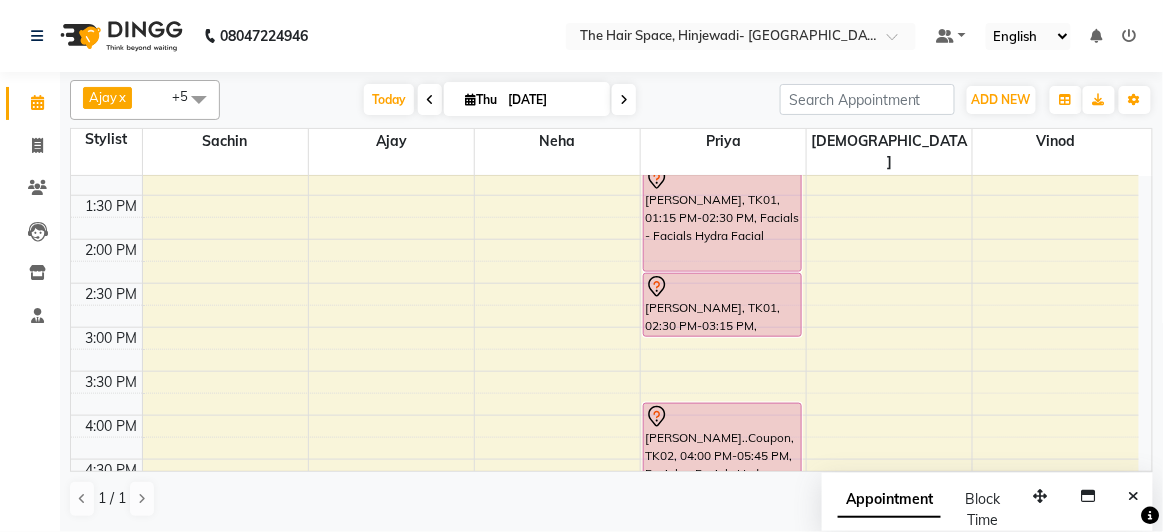 scroll, scrollTop: 504, scrollLeft: 0, axis: vertical 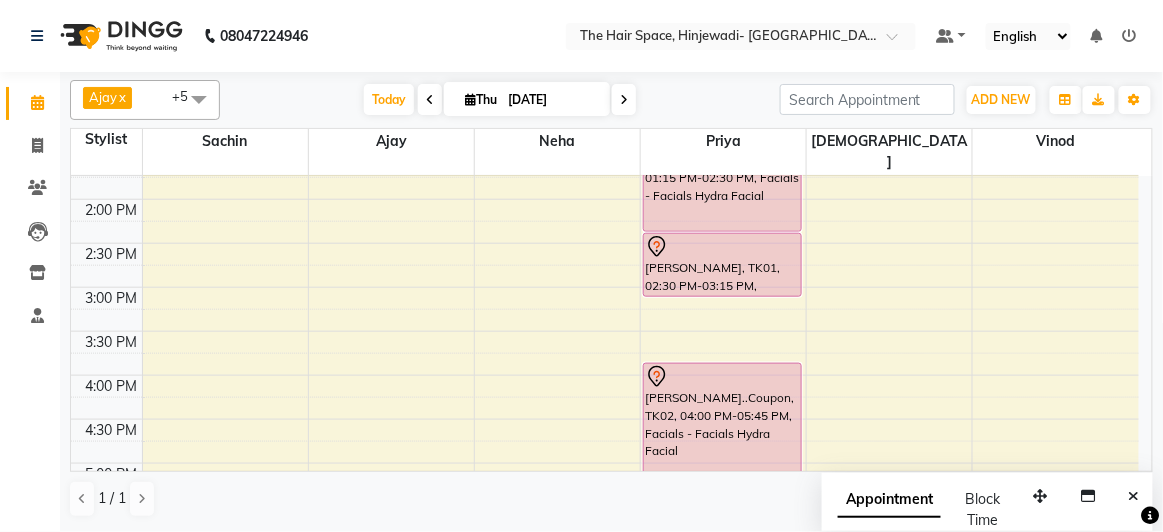 click on "8:00 AM 8:30 AM 9:00 AM 9:30 AM 10:00 AM 10:30 AM 11:00 AM 11:30 AM 12:00 PM 12:30 PM 1:00 PM 1:30 PM 2:00 PM 2:30 PM 3:00 PM 3:30 PM 4:00 PM 4:30 PM 5:00 PM 5:30 PM 6:00 PM 6:30 PM 7:00 PM 7:30 PM 8:00 PM 8:30 PM 9:00 PM 9:30 PM 10:00 PM 10:30 PM             [PERSON_NAME], TK01, 01:15 PM-02:30 PM, Facials - Facials Hydra Facial             [PERSON_NAME], TK01, 02:30 PM-03:15 PM, [PERSON_NAME] Face-Neck             [PERSON_NAME]..Coupon, TK02, 04:00 PM-05:45 PM, Facials - Facials Hydra Facial" at bounding box center [605, 331] 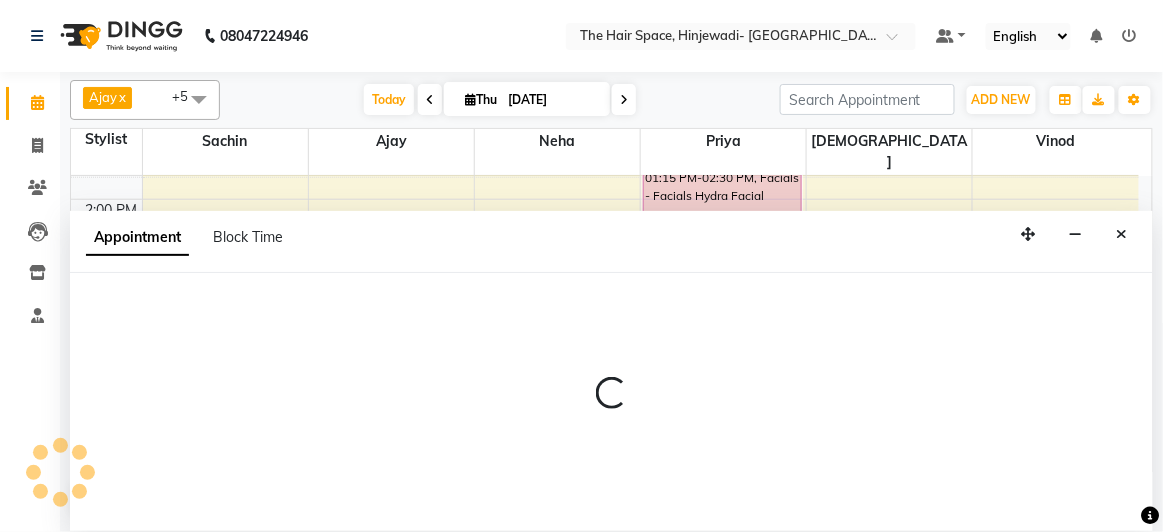 select on "84666" 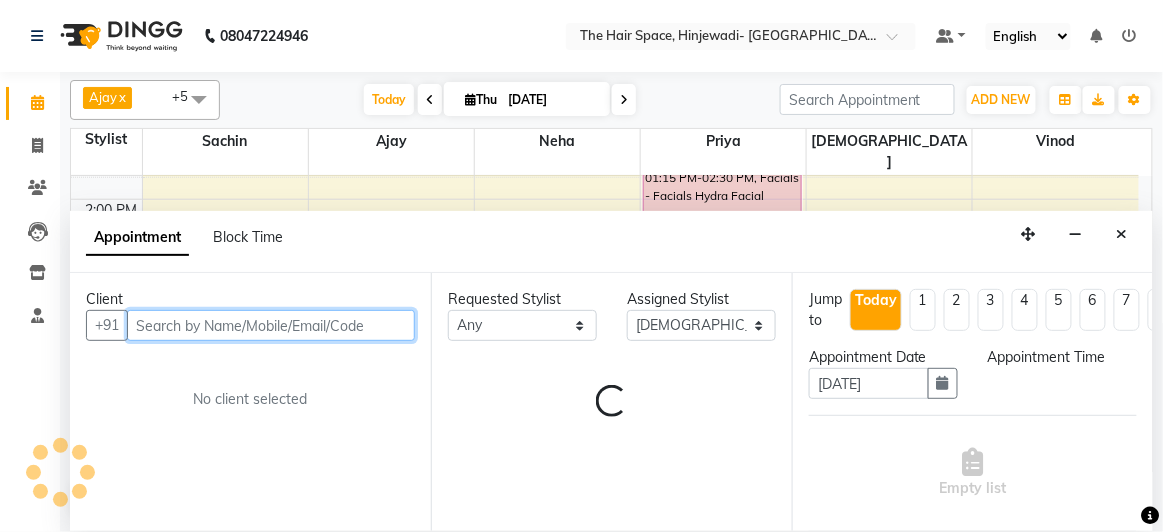 select on "900" 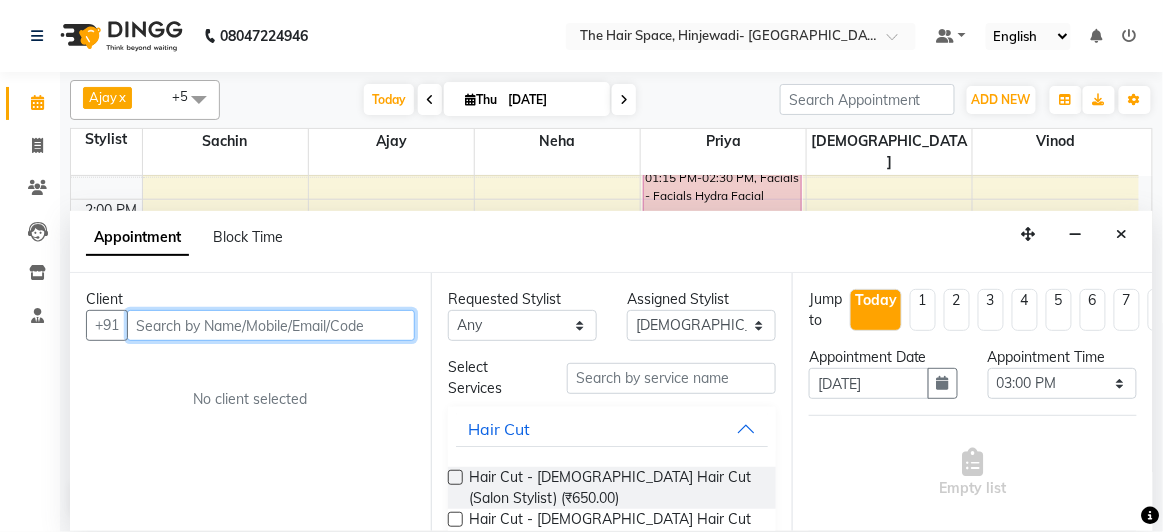 click at bounding box center (271, 325) 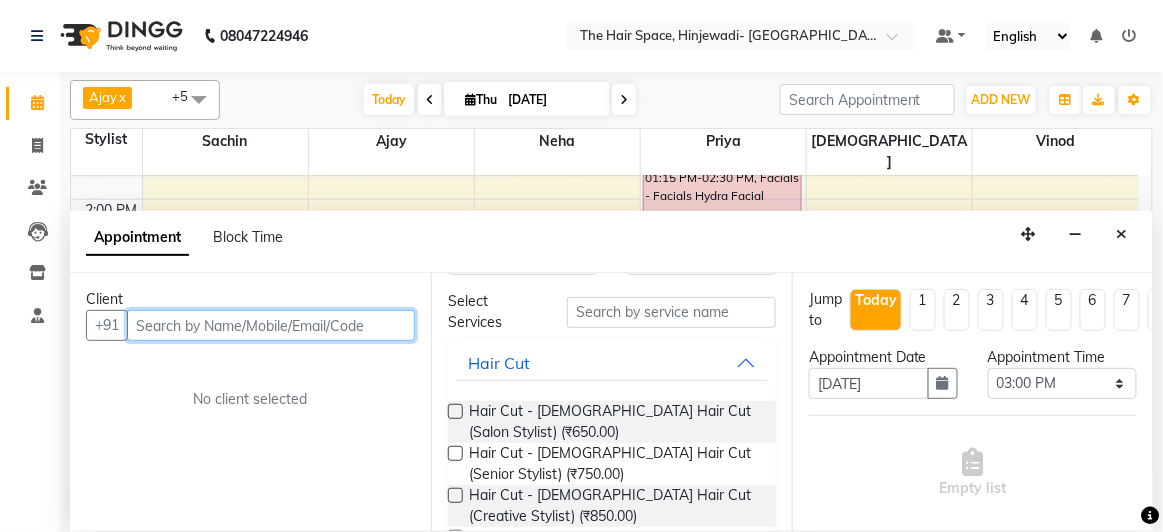 scroll, scrollTop: 0, scrollLeft: 0, axis: both 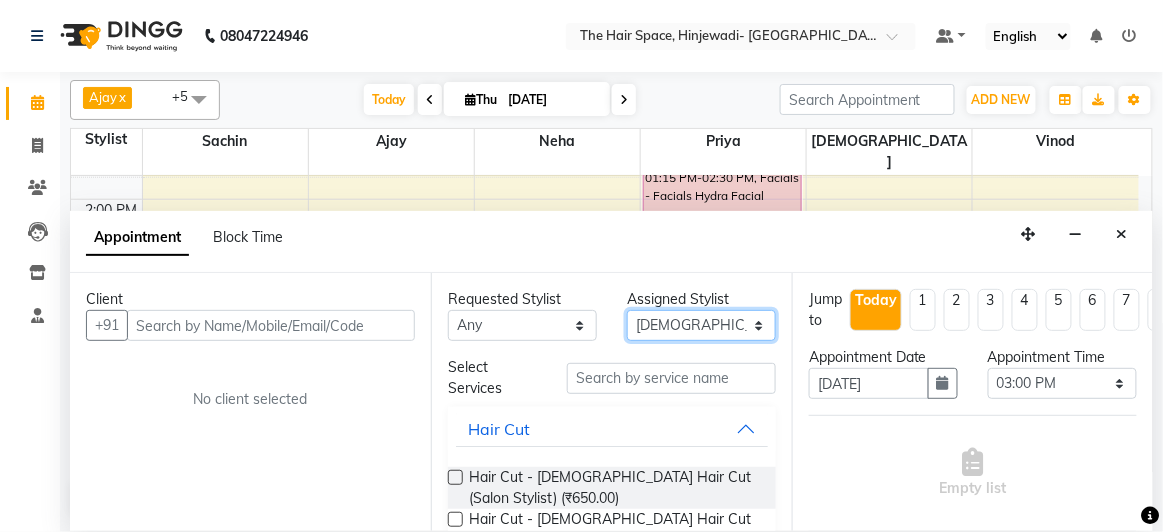 click on "Select [PERSON_NAME] Jyoti [PERSON_NAME] Neha [PERSON_NAME] Priya Sachin  [PERSON_NAME]  [PERSON_NAME] Vishnu" at bounding box center [701, 325] 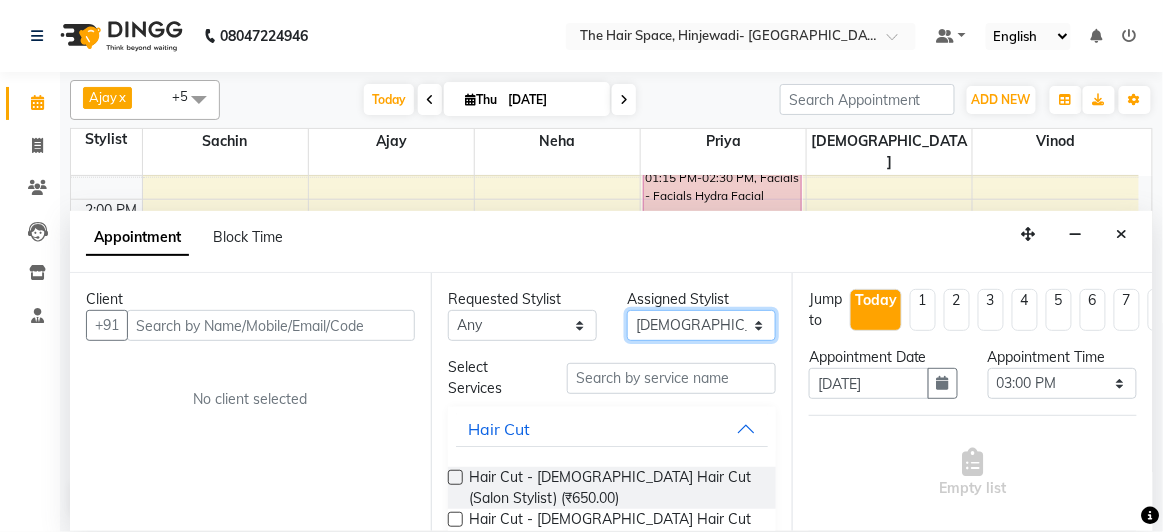select on "84667" 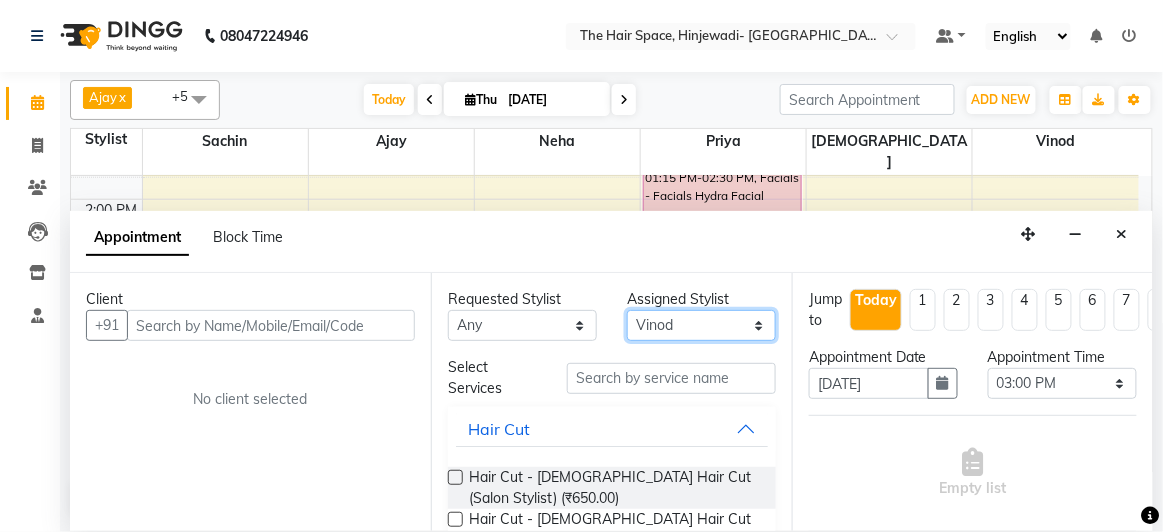 click on "Select [PERSON_NAME] Jyoti [PERSON_NAME] Neha [PERSON_NAME] Priya Sachin  [PERSON_NAME]  [PERSON_NAME] Vishnu" at bounding box center (701, 325) 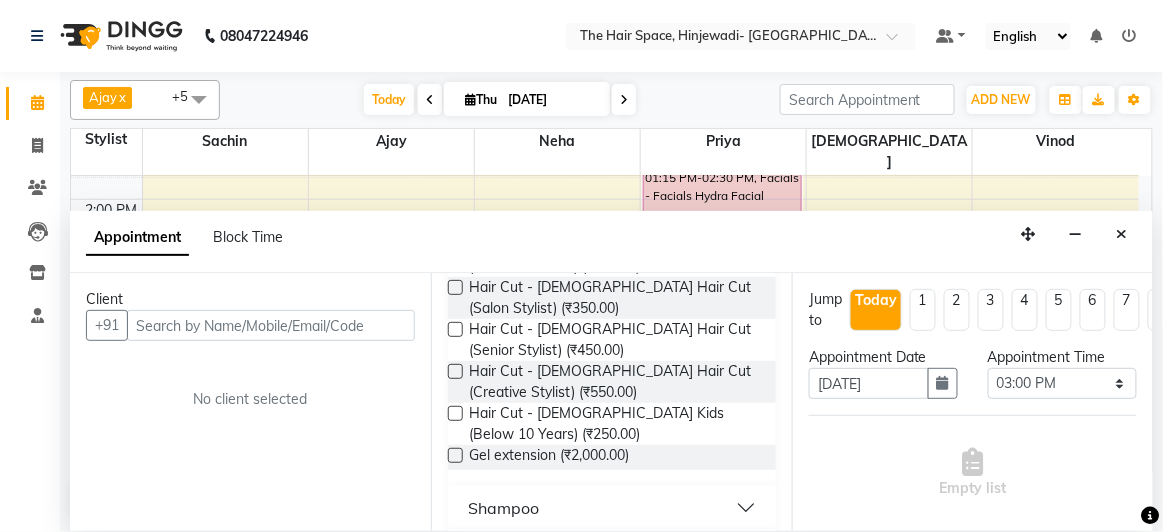 scroll, scrollTop: 454, scrollLeft: 0, axis: vertical 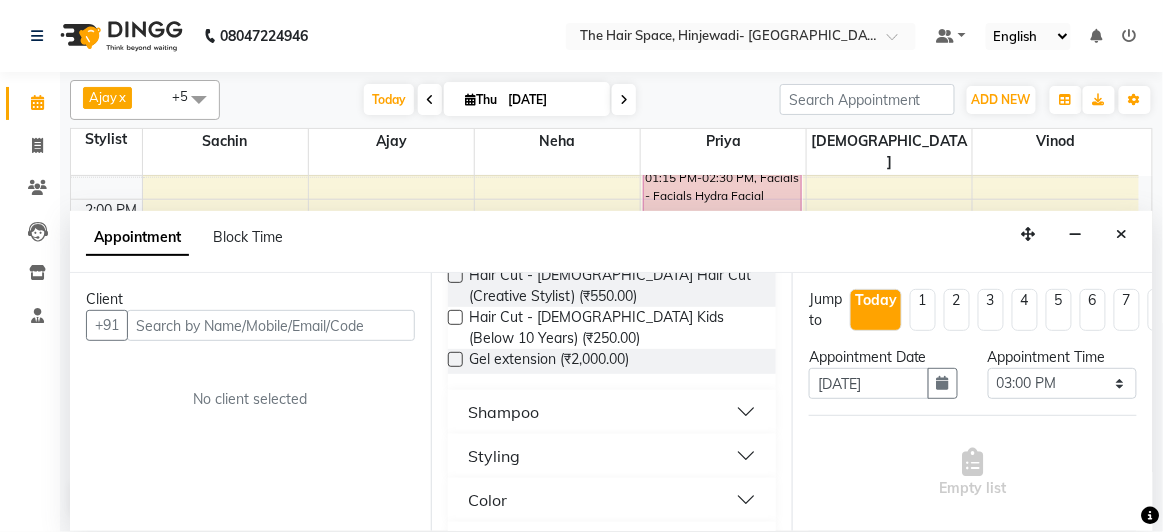 click on "Shampoo" at bounding box center (503, 412) 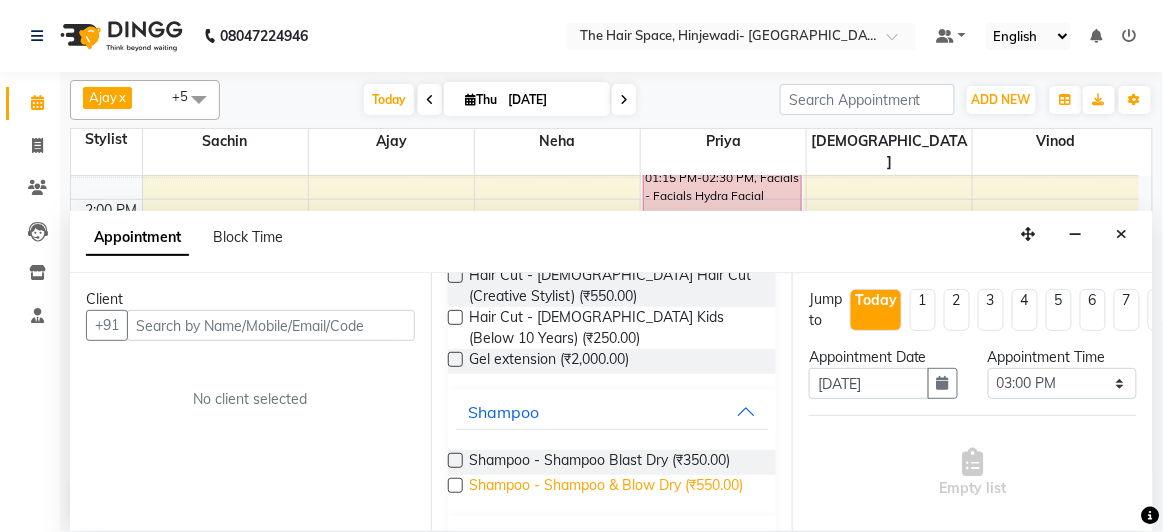 click on "Shampoo - Shampoo & Blow Dry (₹550.00)" at bounding box center [606, 487] 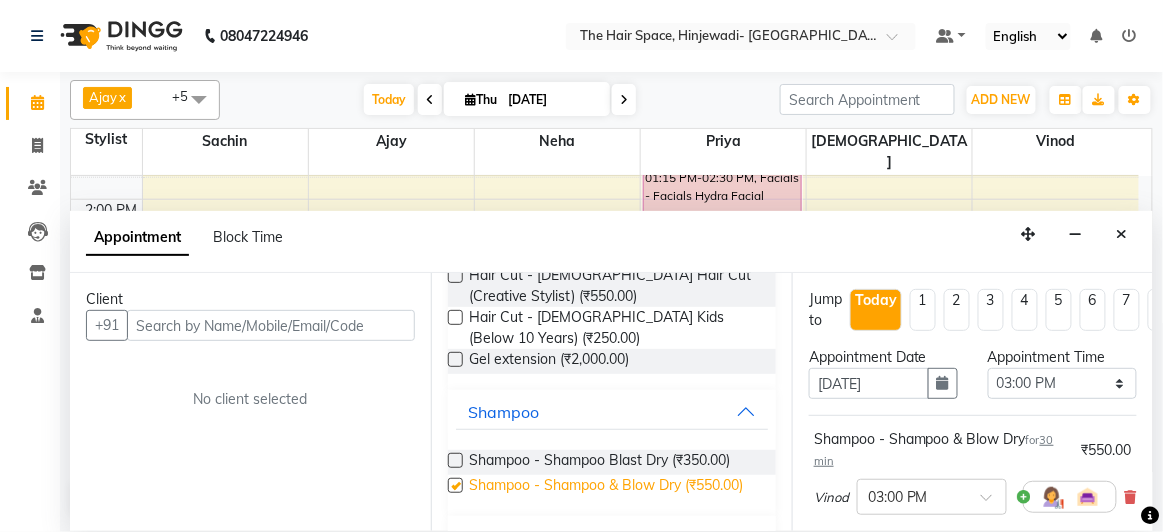 checkbox on "false" 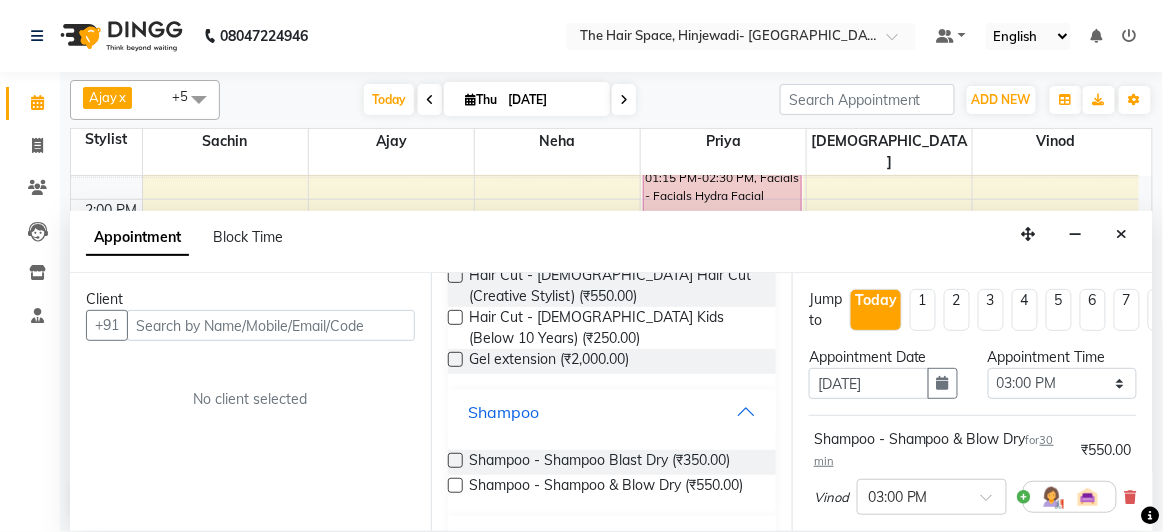 click on "Shampoo" at bounding box center [612, 412] 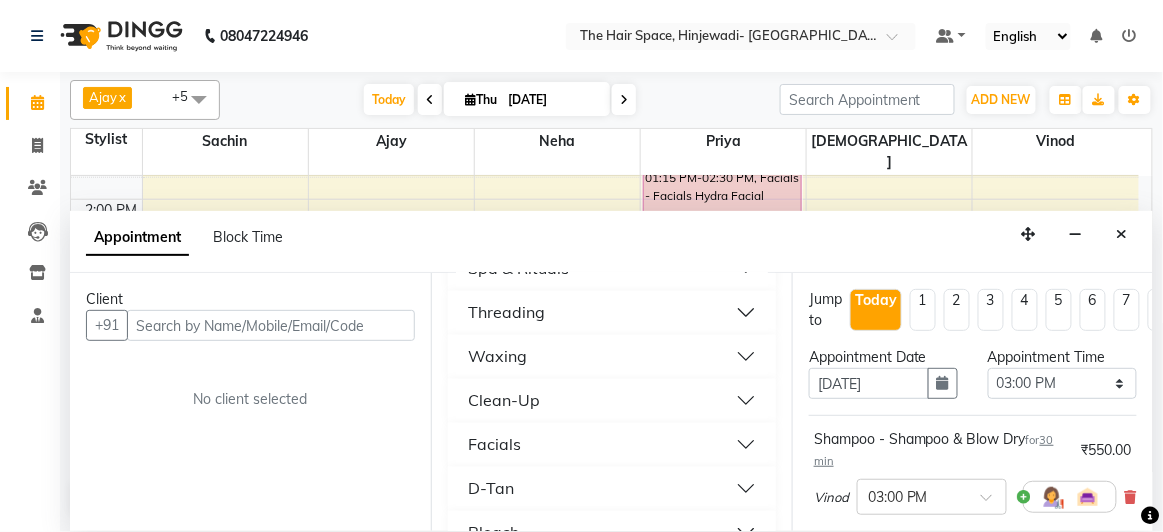 scroll, scrollTop: 999, scrollLeft: 0, axis: vertical 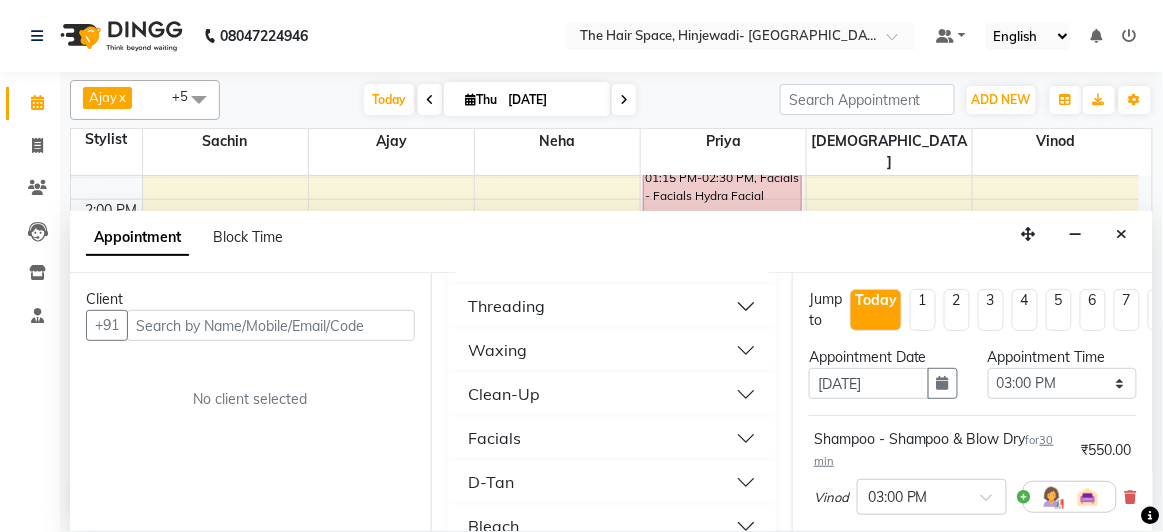 click on "Facials" at bounding box center (612, 439) 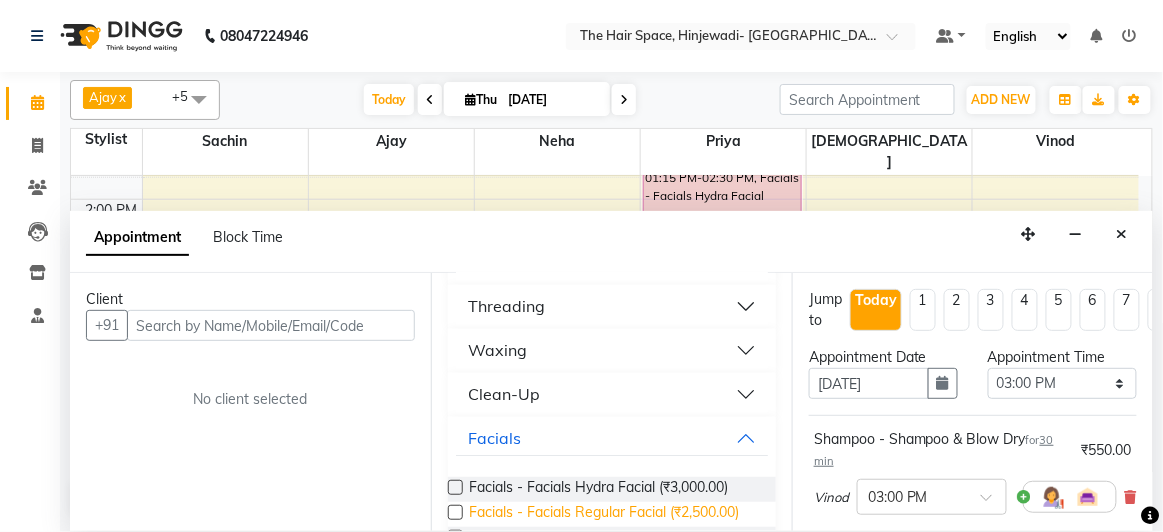 click on "Facials - Facials Regular Facial (₹2,500.00)" at bounding box center [604, 514] 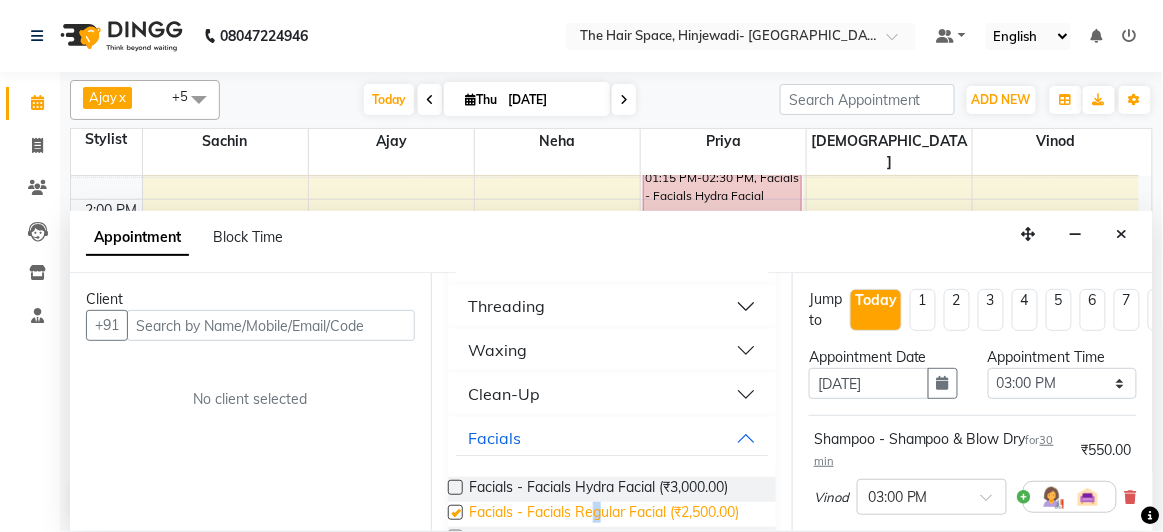 checkbox on "false" 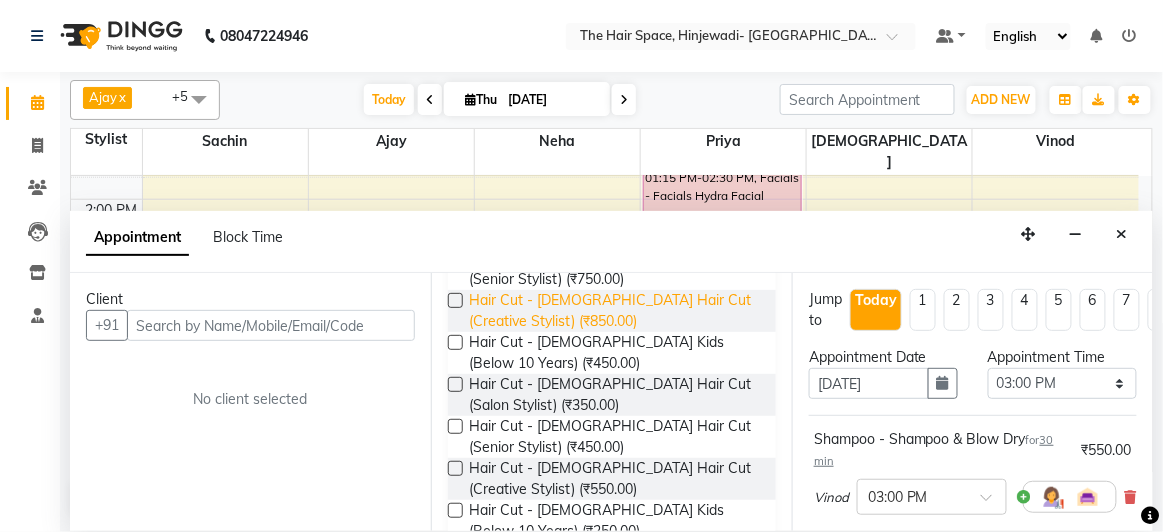 scroll, scrollTop: 181, scrollLeft: 0, axis: vertical 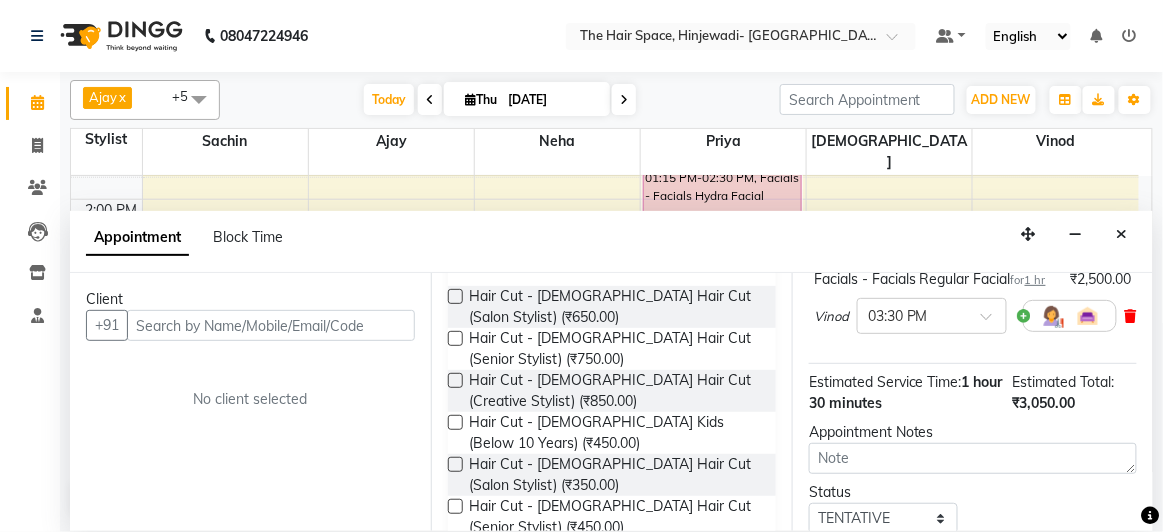 click at bounding box center (1131, 316) 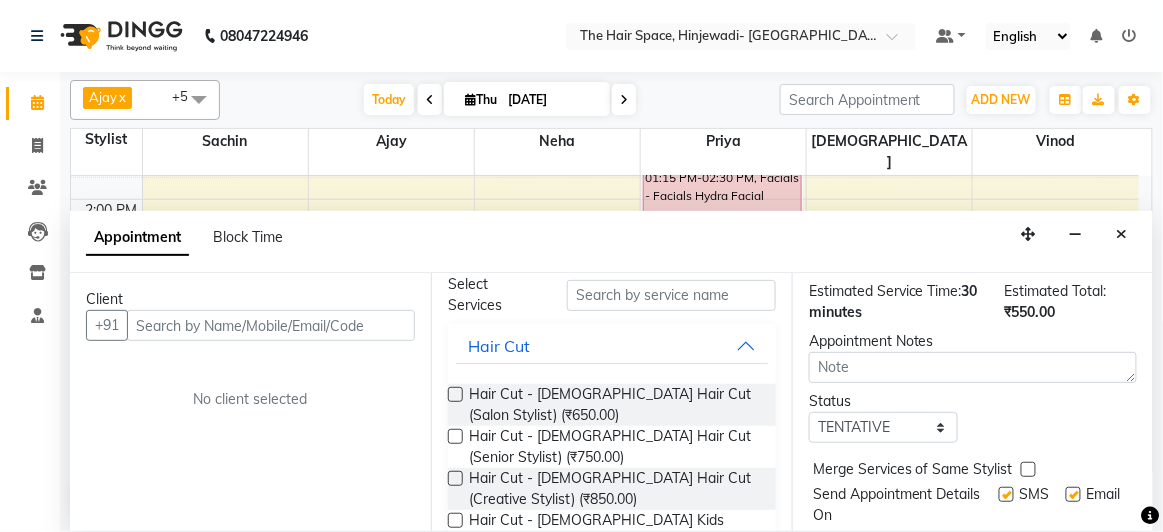 scroll, scrollTop: 0, scrollLeft: 0, axis: both 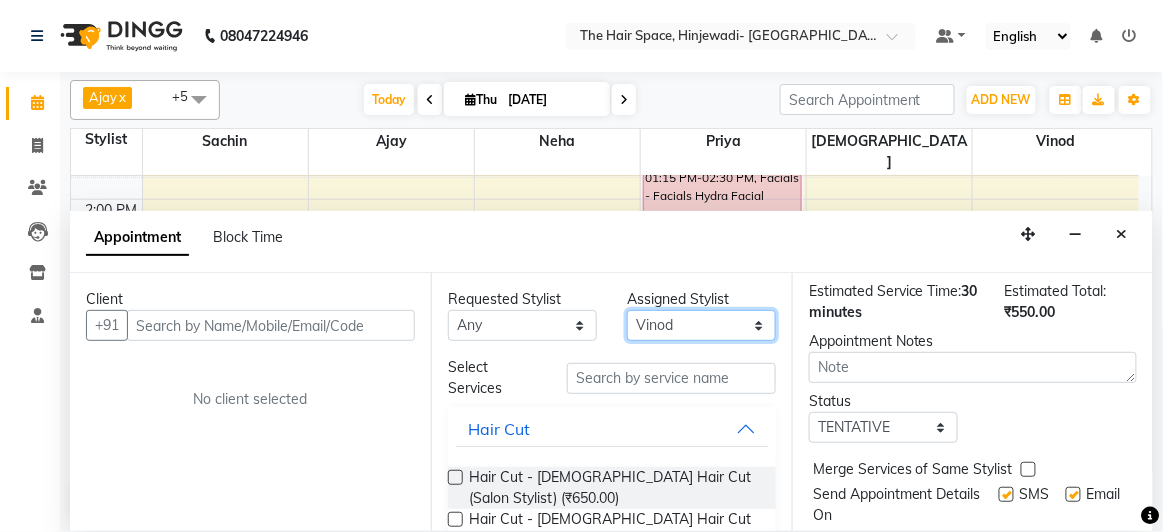 click on "Select [PERSON_NAME] Jyoti [PERSON_NAME] Neha [PERSON_NAME] Priya Sachin  [PERSON_NAME]  [PERSON_NAME] Vishnu" at bounding box center [701, 325] 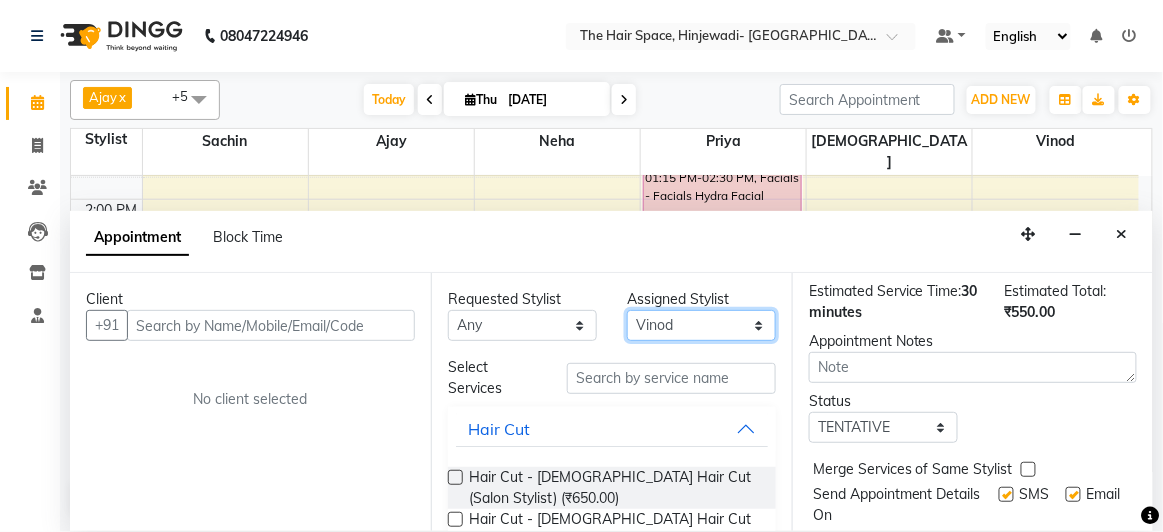 select on "84665" 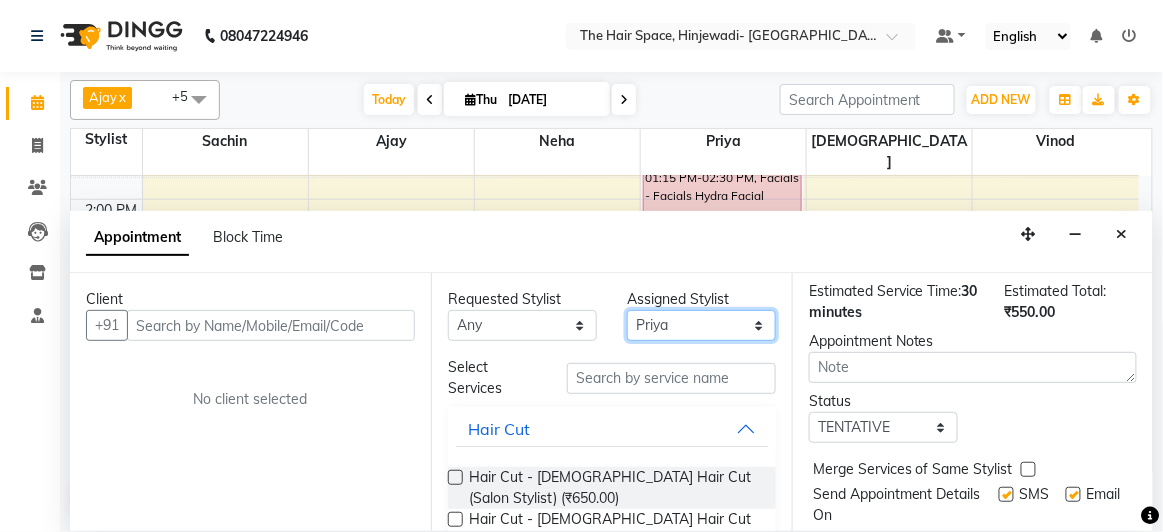 click on "Select [PERSON_NAME] Jyoti [PERSON_NAME] Neha [PERSON_NAME] Priya Sachin  [PERSON_NAME]  [PERSON_NAME] Vishnu" at bounding box center [701, 325] 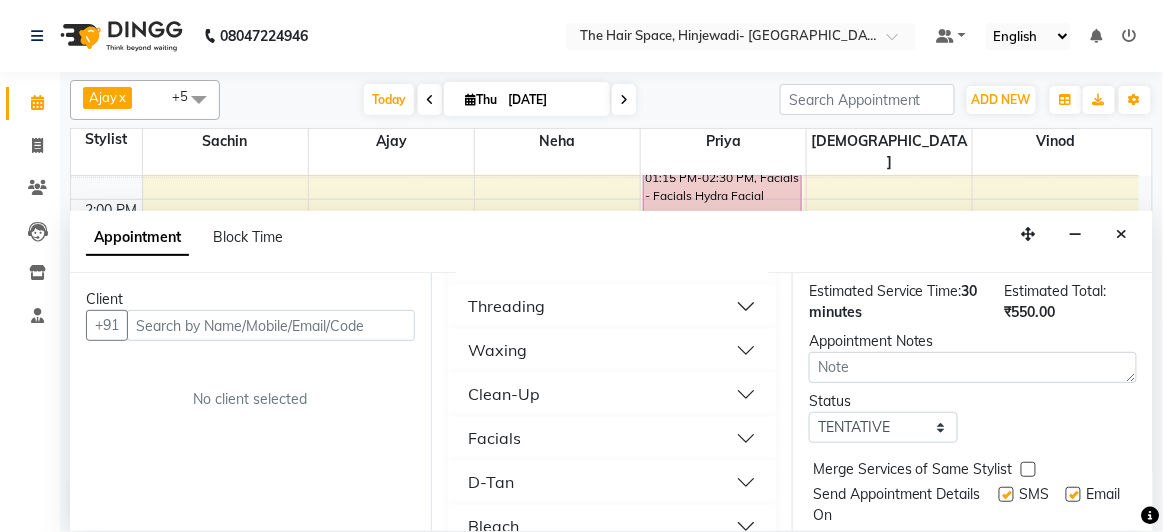 scroll, scrollTop: 1090, scrollLeft: 0, axis: vertical 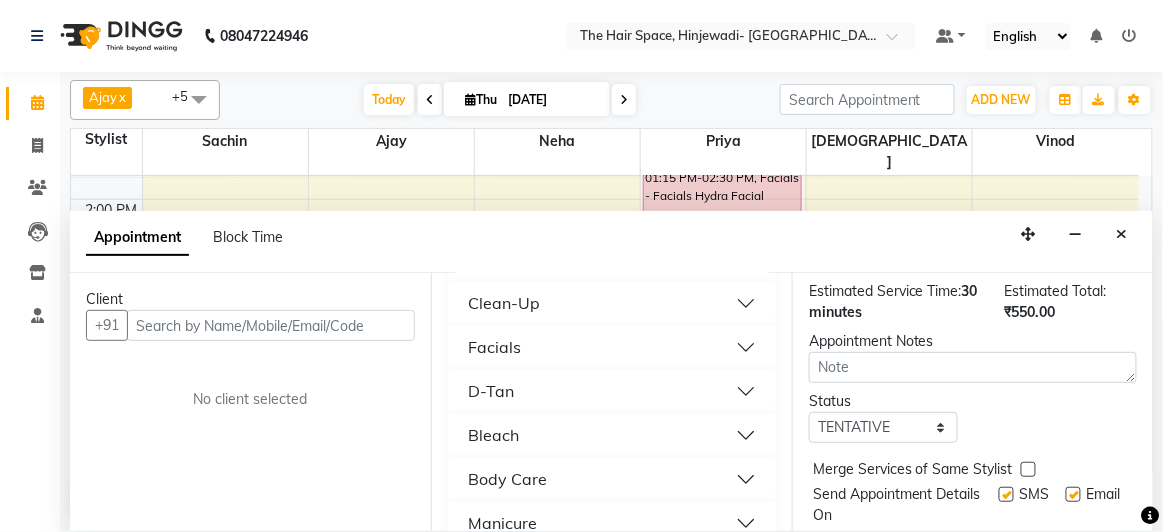 click on "Facials" at bounding box center [612, 348] 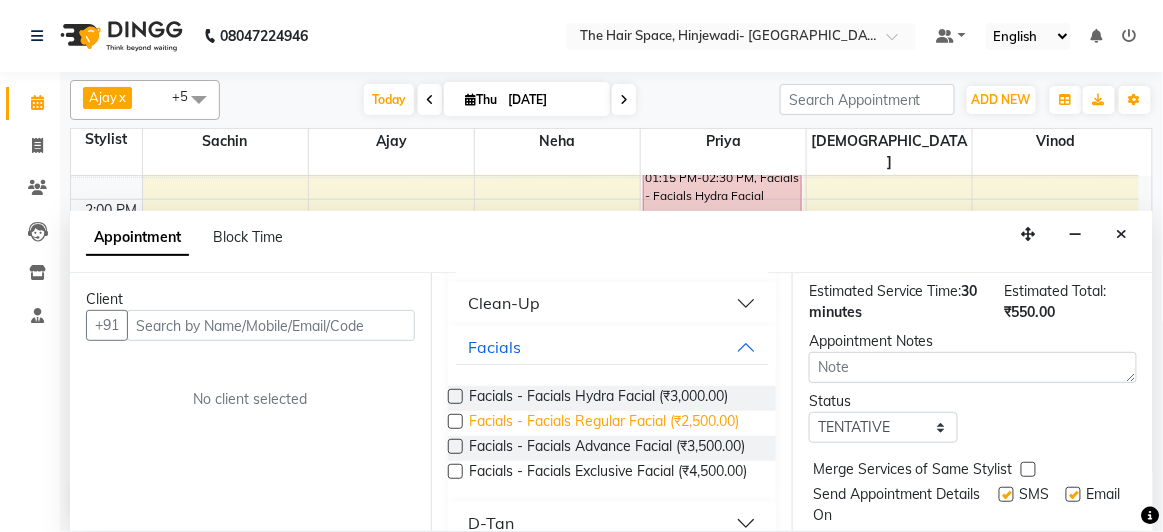 click on "Facials - Facials Regular Facial (₹2,500.00)" at bounding box center [604, 423] 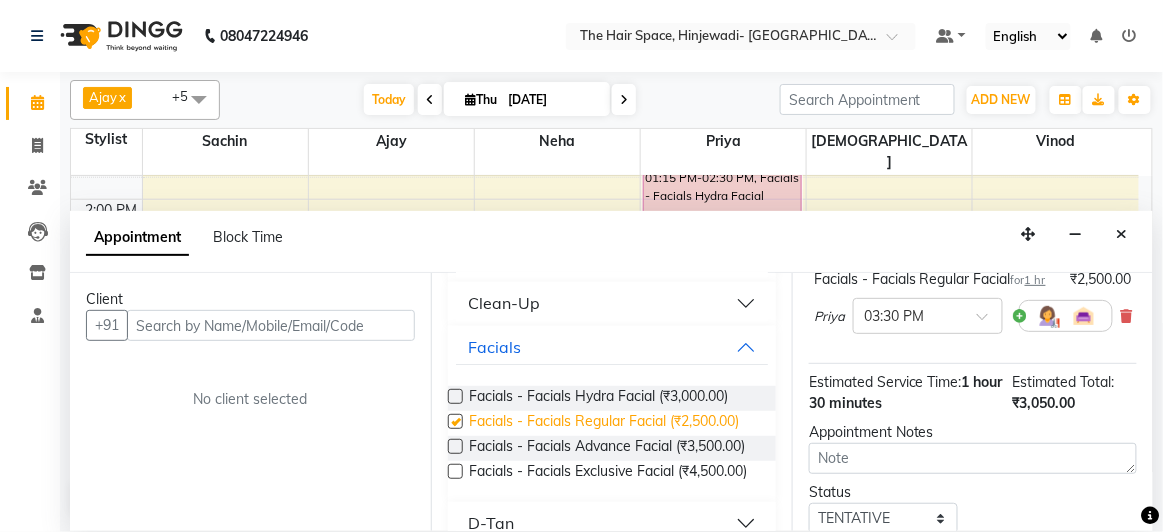 checkbox on "false" 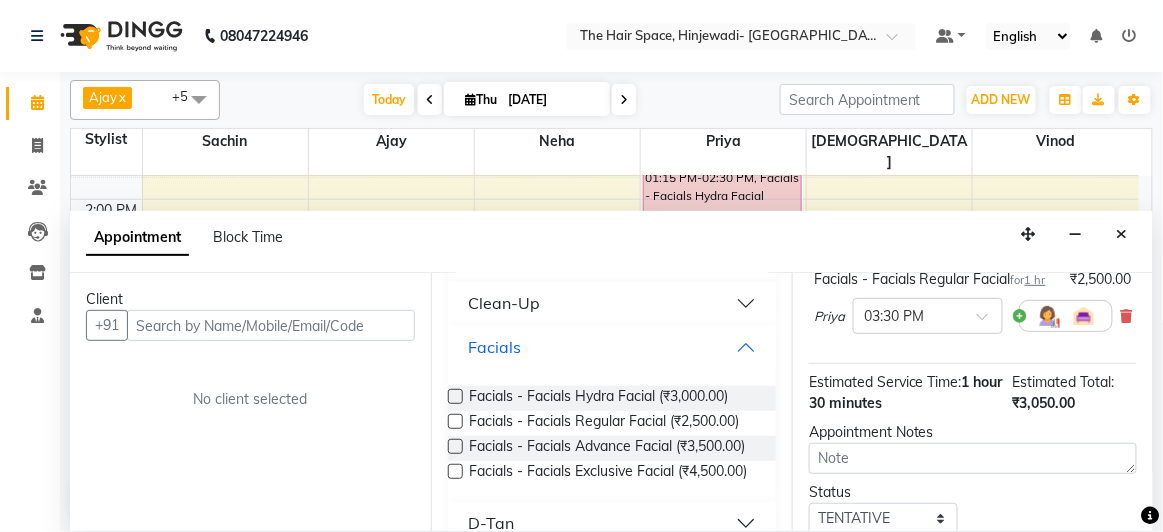 click on "Facials" at bounding box center [612, 348] 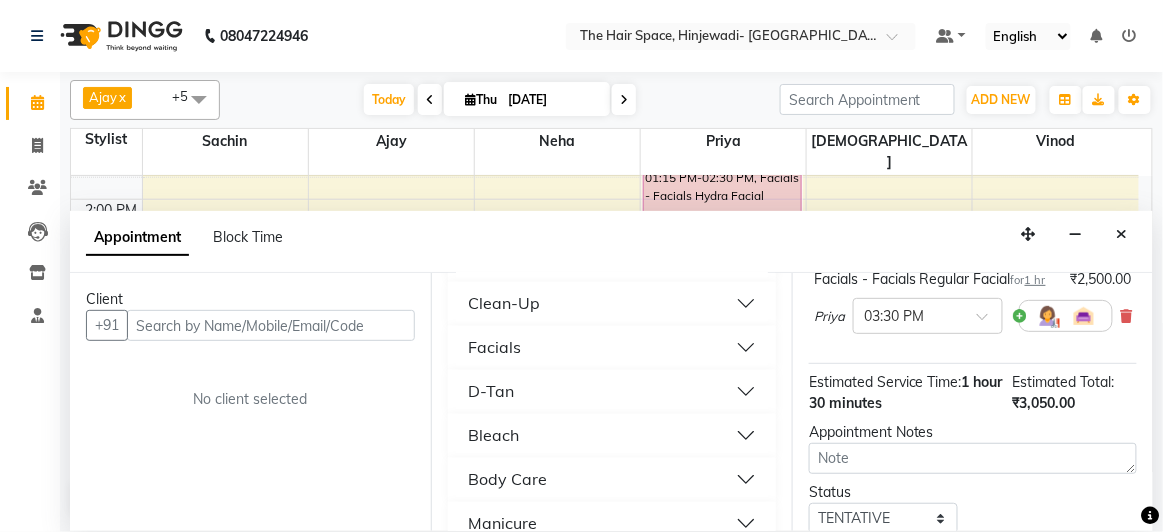 scroll, scrollTop: 999, scrollLeft: 0, axis: vertical 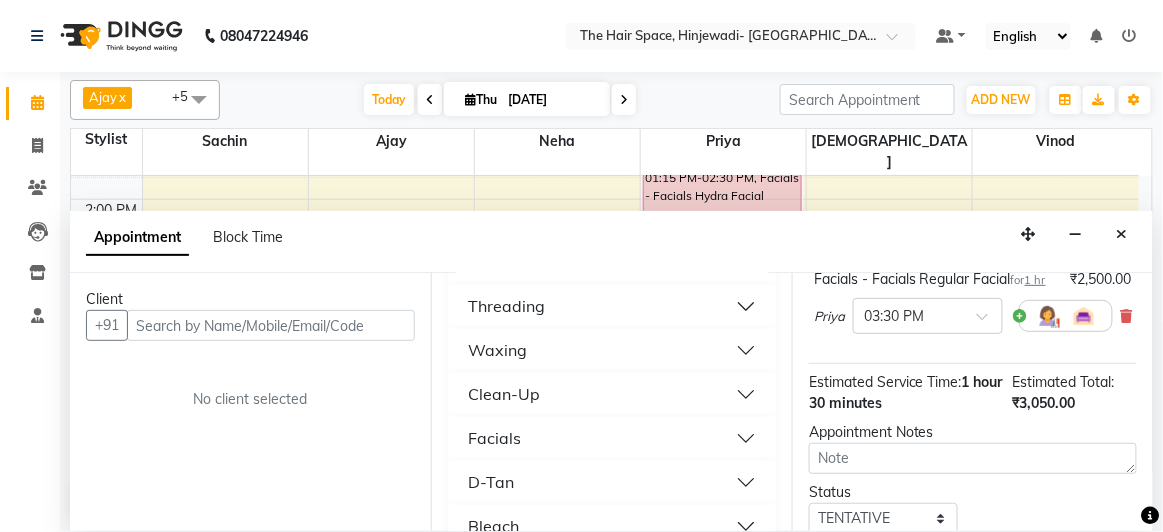 click on "Waxing" at bounding box center [497, 351] 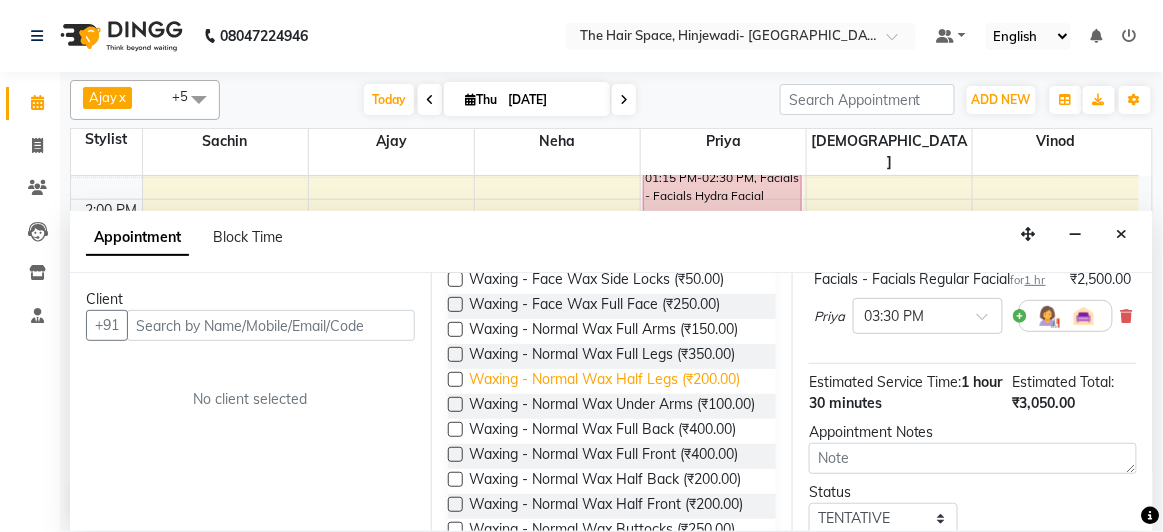 scroll, scrollTop: 1272, scrollLeft: 0, axis: vertical 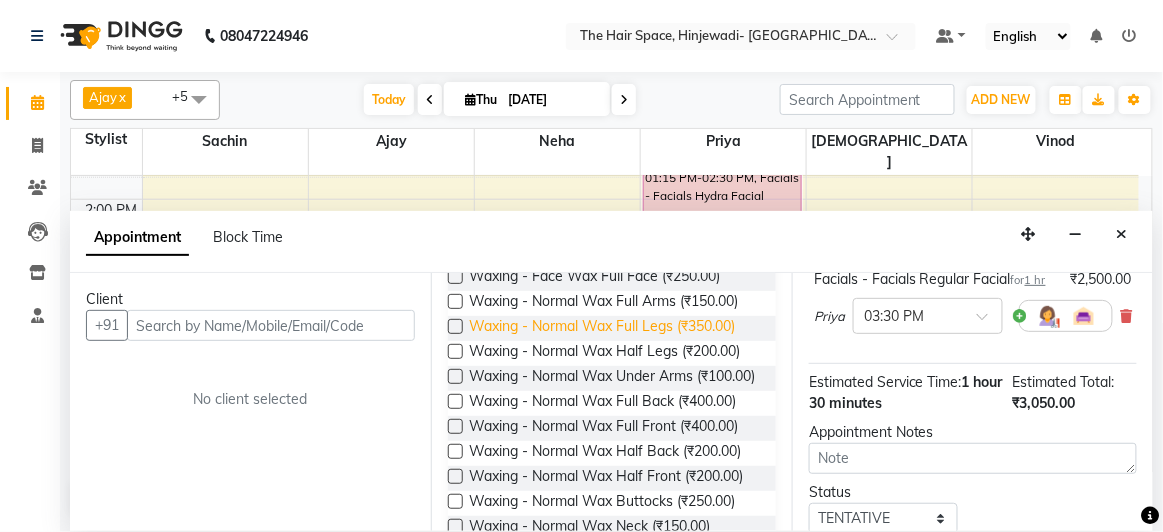 click on "Waxing - Normal Wax Full Legs (₹350.00)" at bounding box center [602, 328] 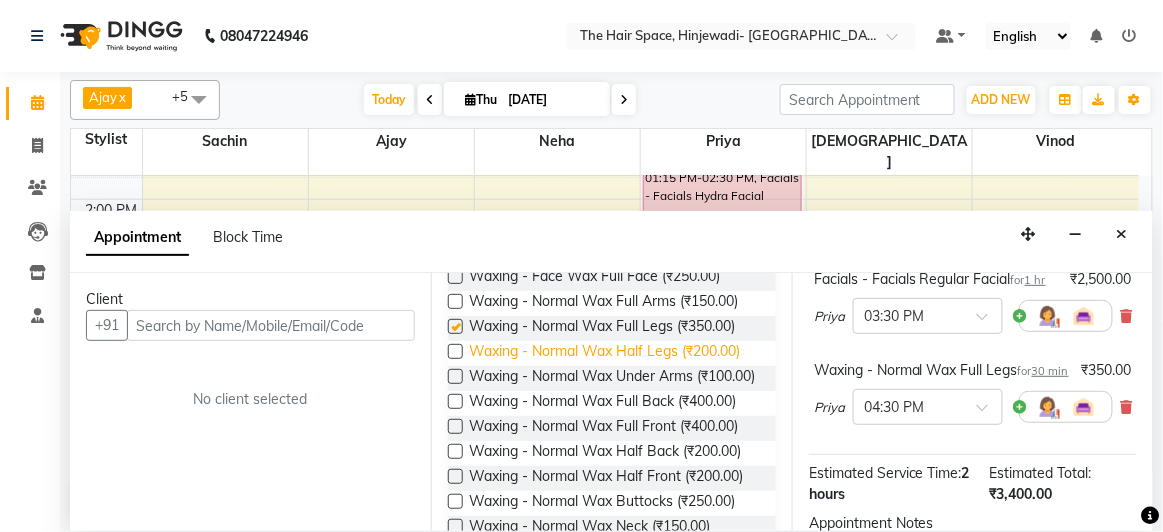 checkbox on "false" 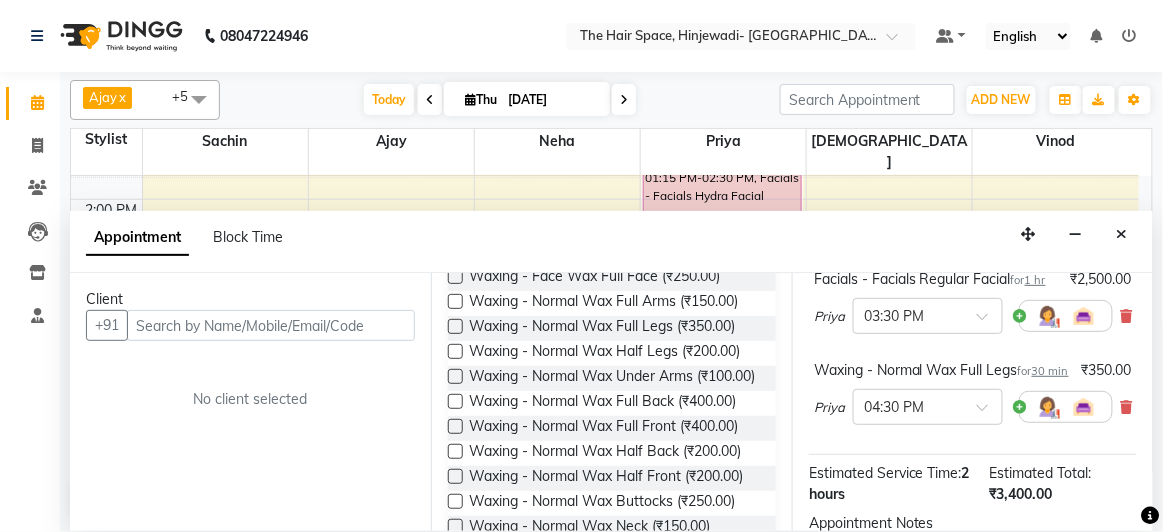 scroll, scrollTop: 565, scrollLeft: 0, axis: vertical 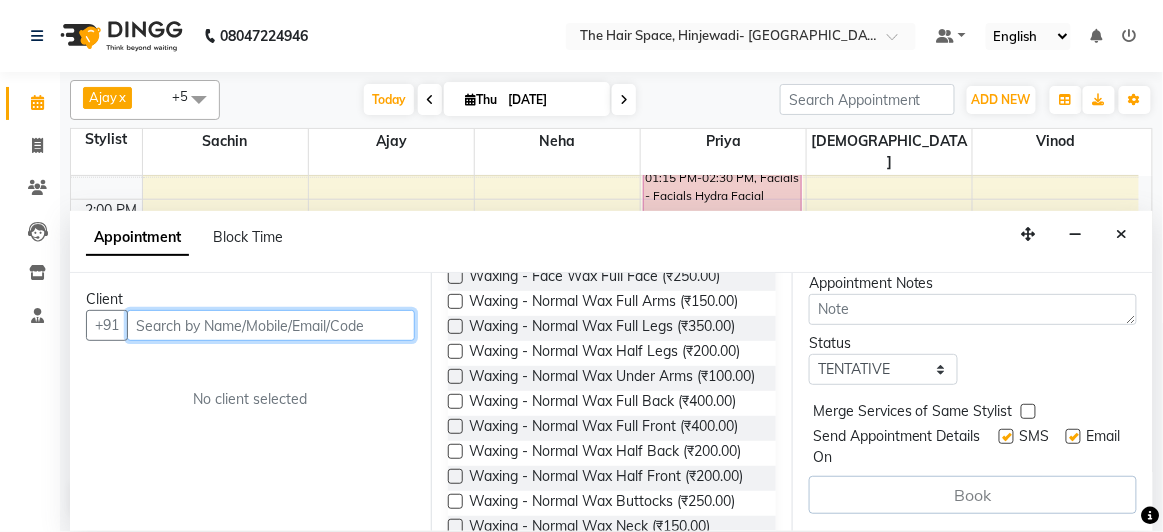 click at bounding box center [271, 325] 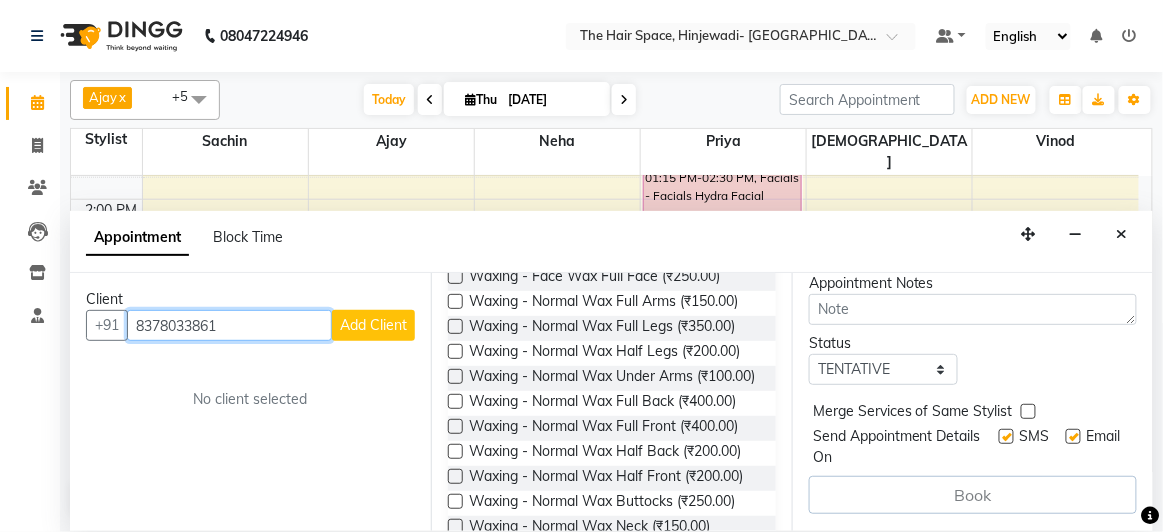 type on "8378033861" 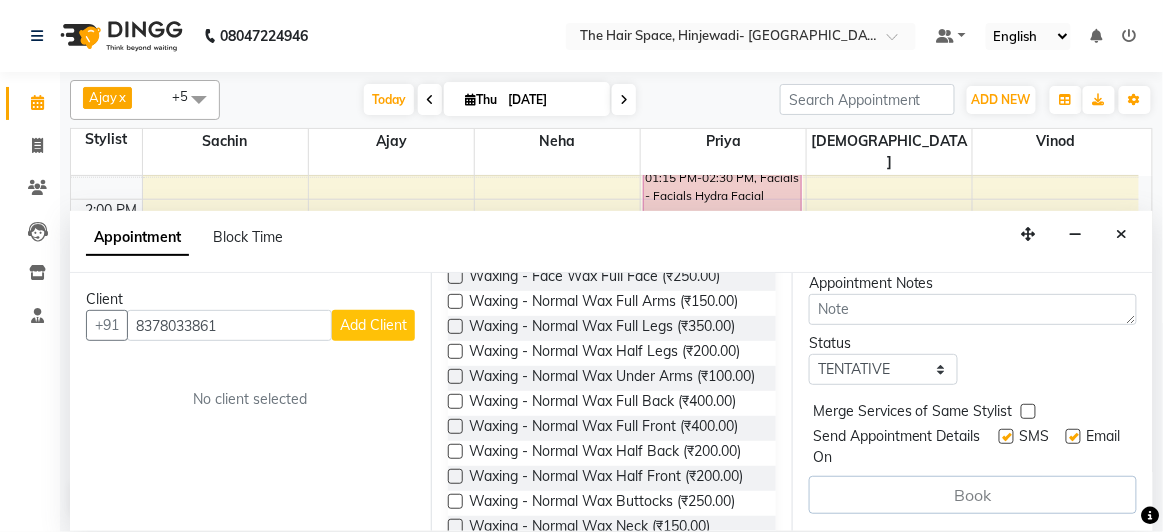 click on "Add Client" at bounding box center (373, 325) 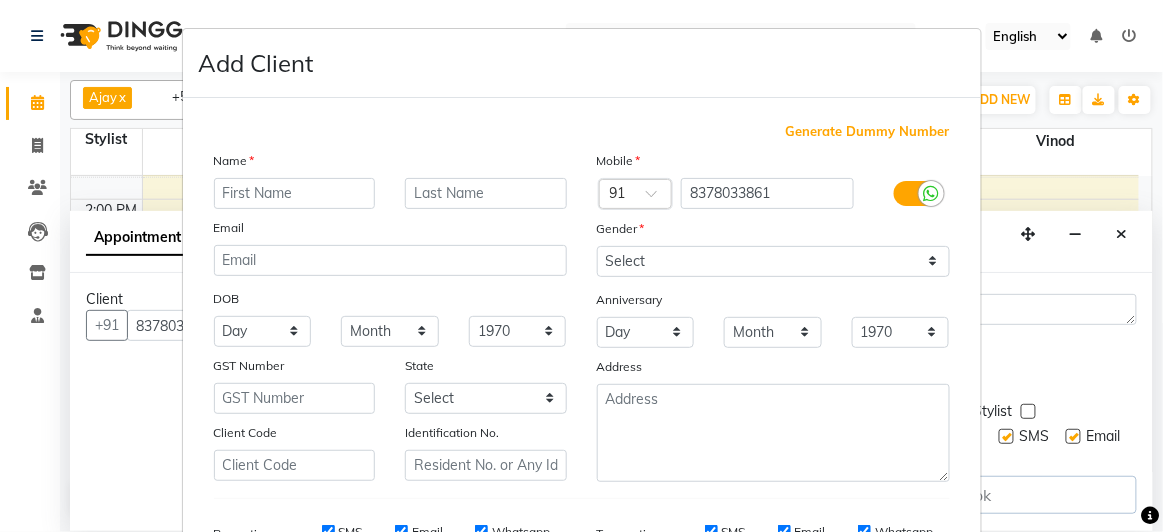 click at bounding box center (295, 193) 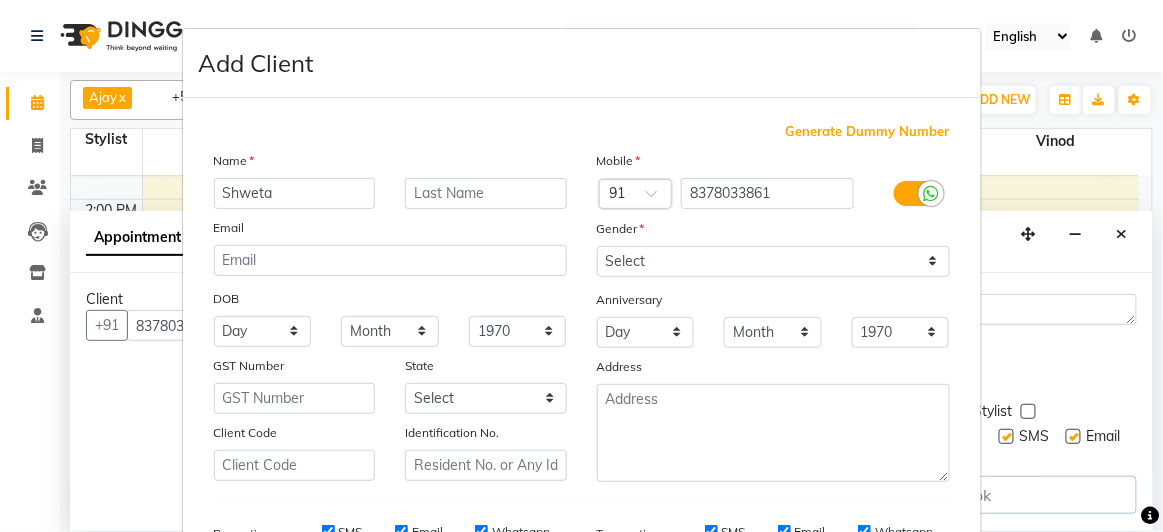 type on "Shweta" 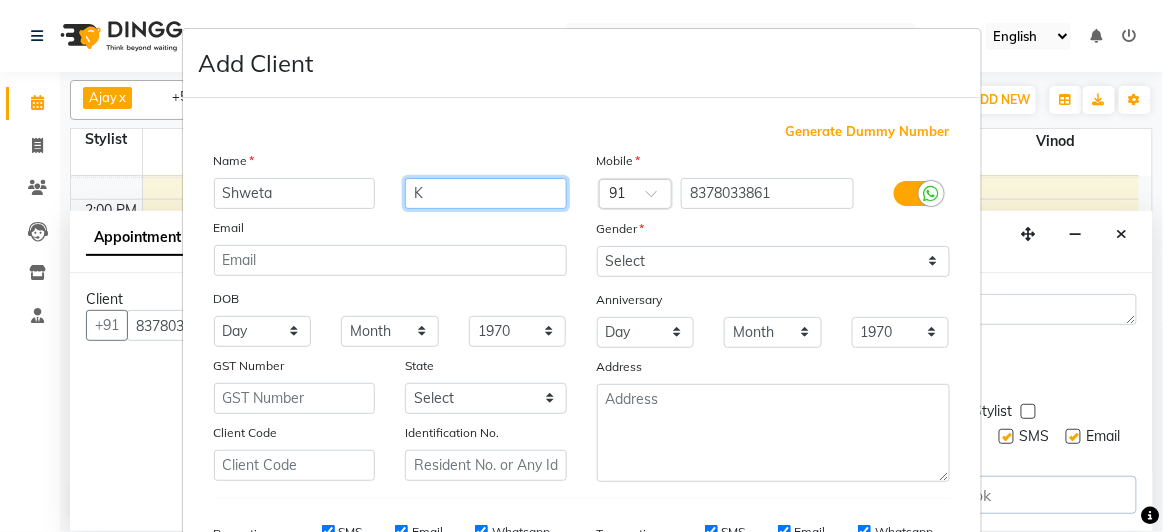 type on "K" 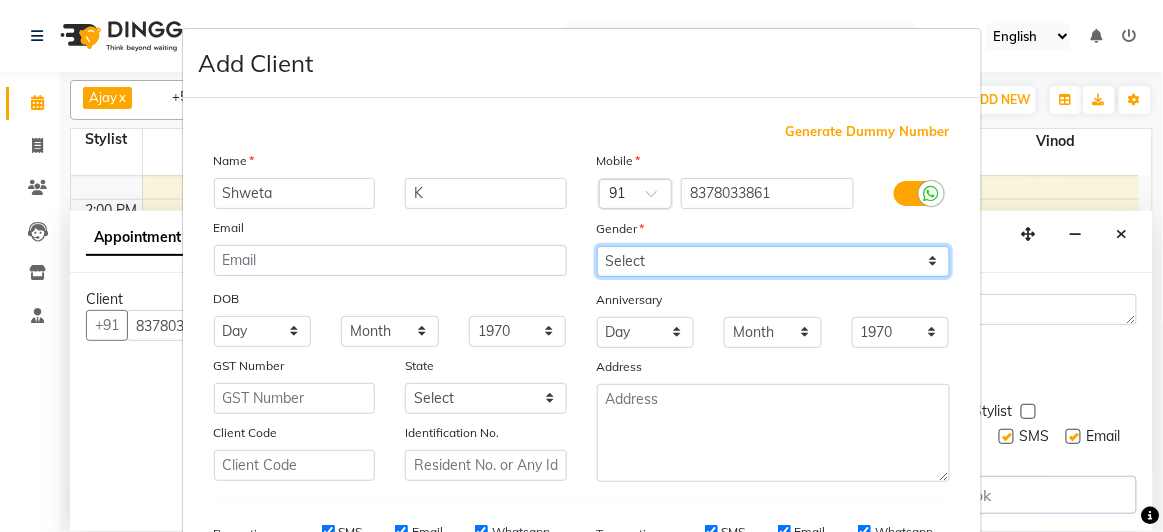 click on "Select [DEMOGRAPHIC_DATA] [DEMOGRAPHIC_DATA] Other Prefer Not To Say" at bounding box center [773, 261] 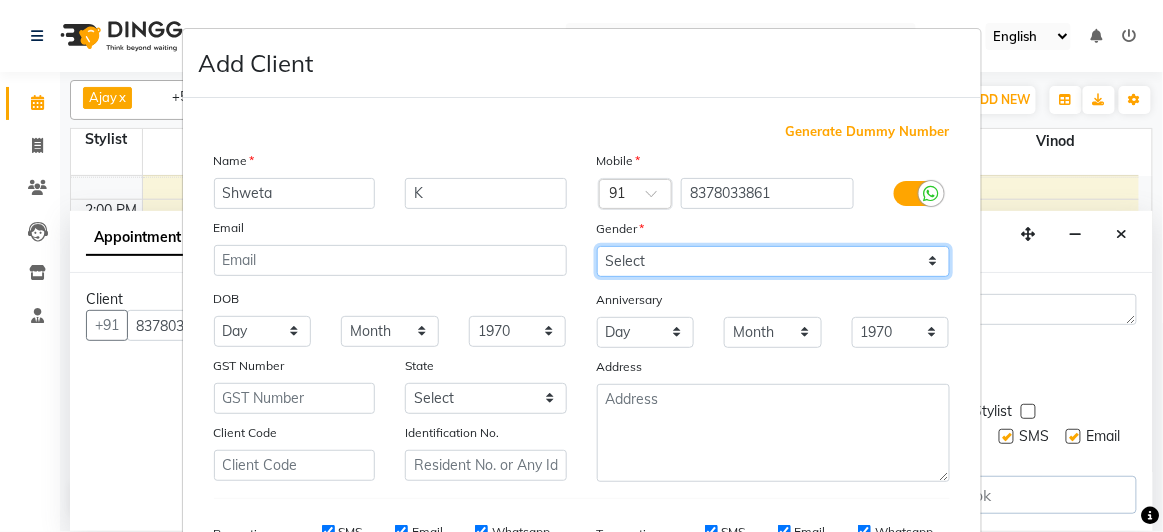 select on "[DEMOGRAPHIC_DATA]" 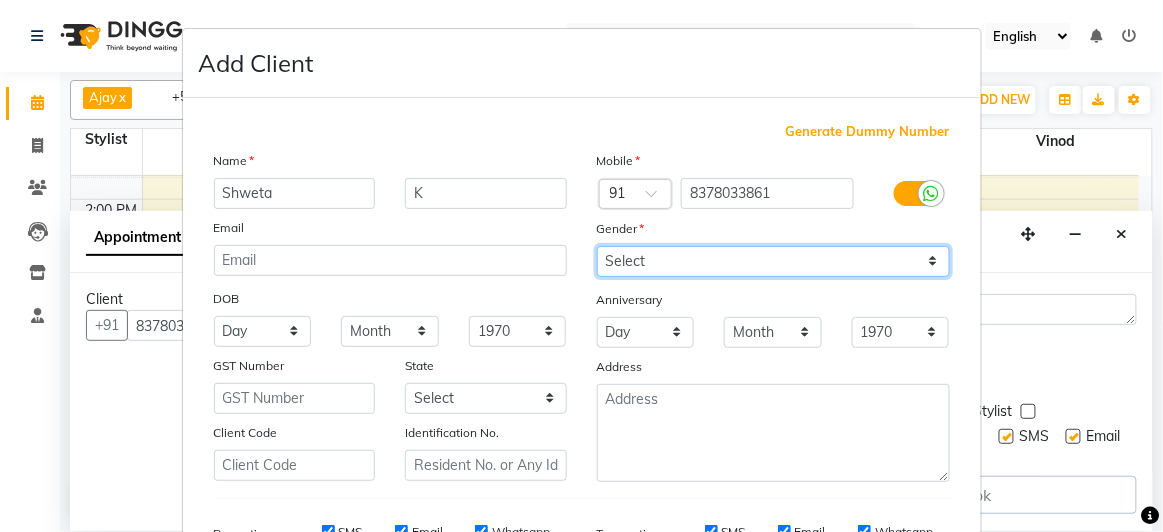 click on "Select [DEMOGRAPHIC_DATA] [DEMOGRAPHIC_DATA] Other Prefer Not To Say" at bounding box center (773, 261) 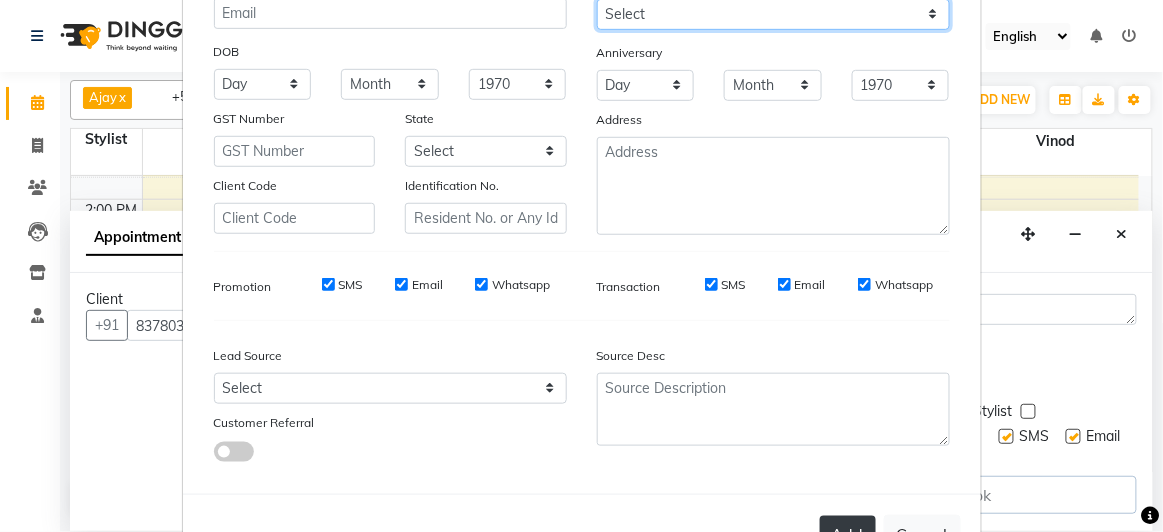 scroll, scrollTop: 310, scrollLeft: 0, axis: vertical 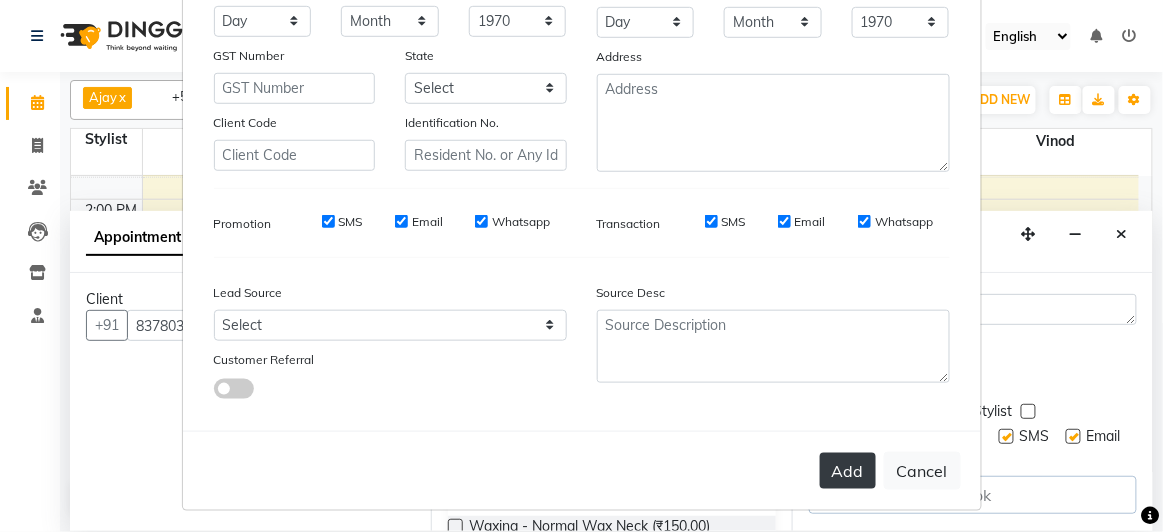 click on "Add" at bounding box center [848, 471] 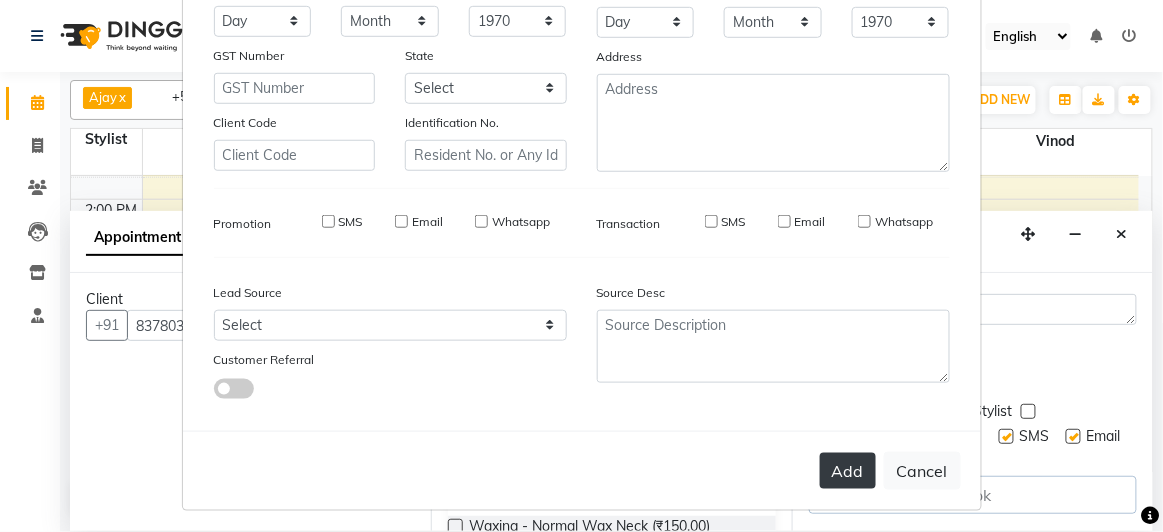type 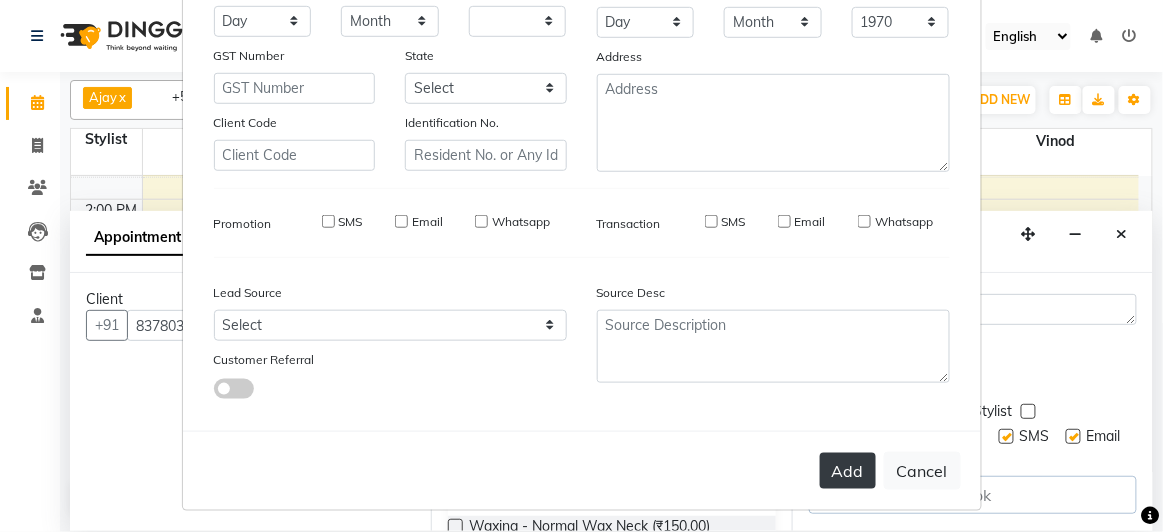 select 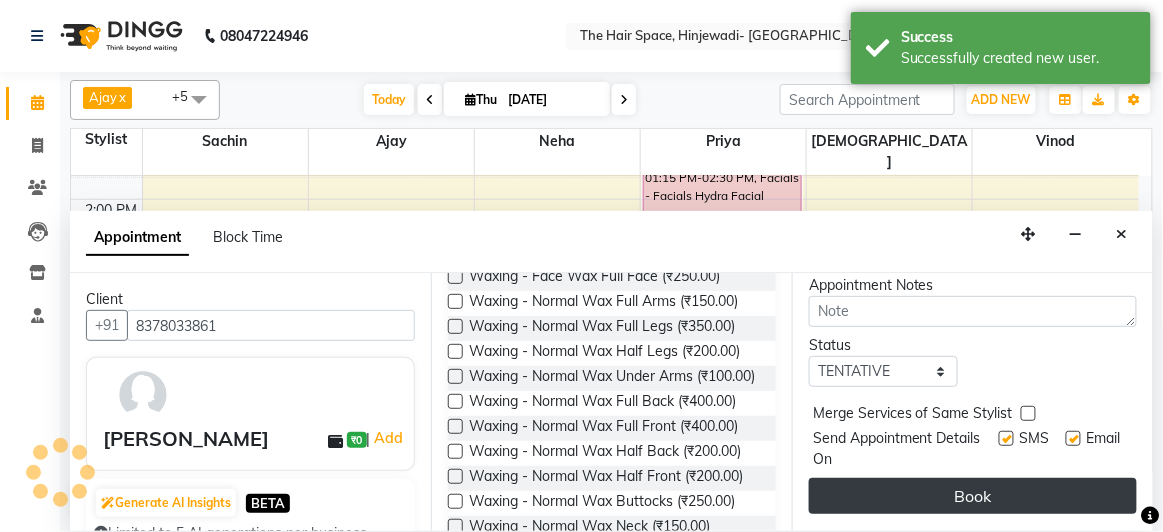 scroll, scrollTop: 564, scrollLeft: 0, axis: vertical 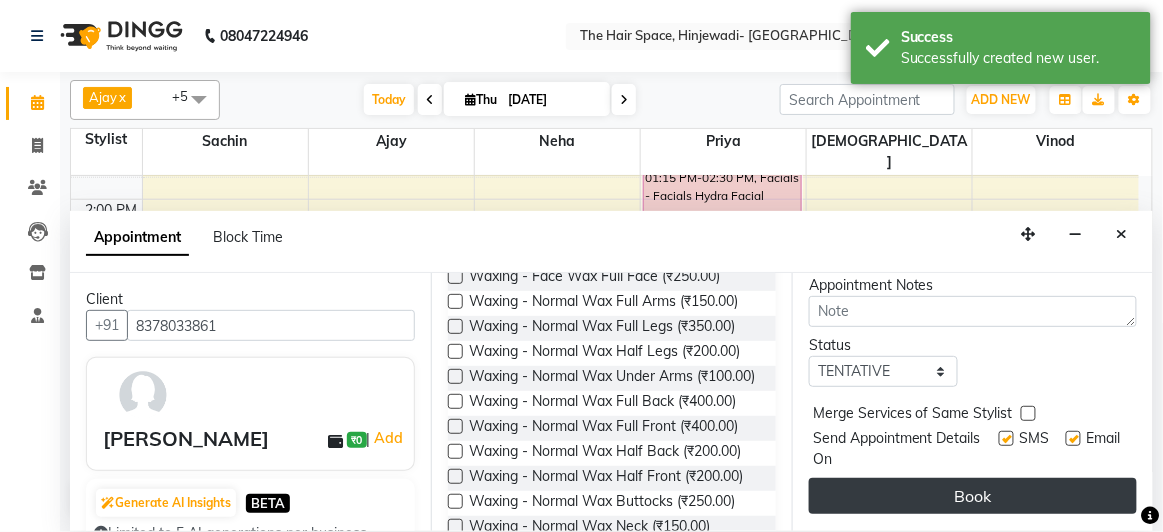 click on "Book" at bounding box center (973, 496) 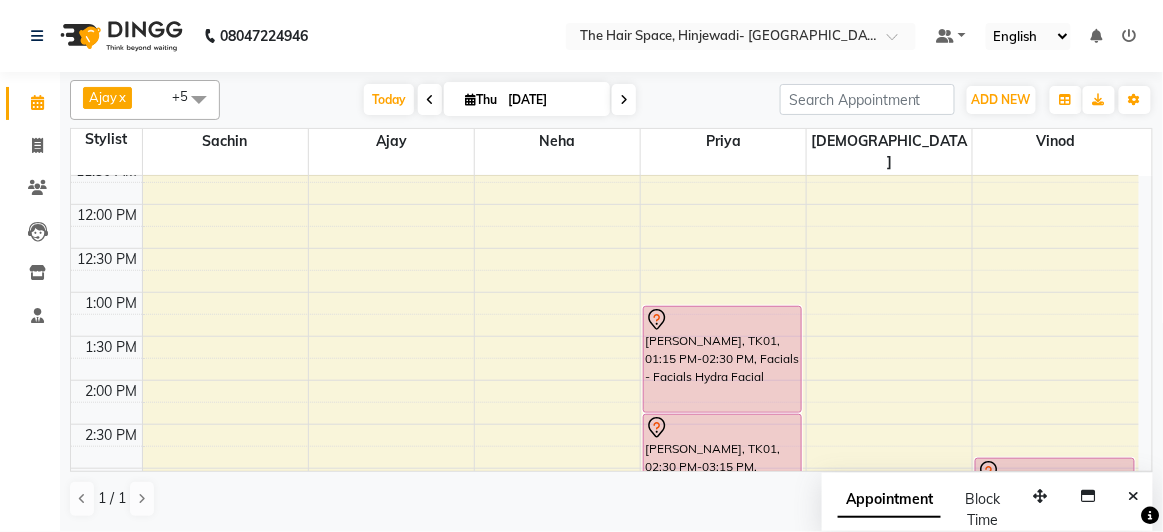scroll, scrollTop: 413, scrollLeft: 0, axis: vertical 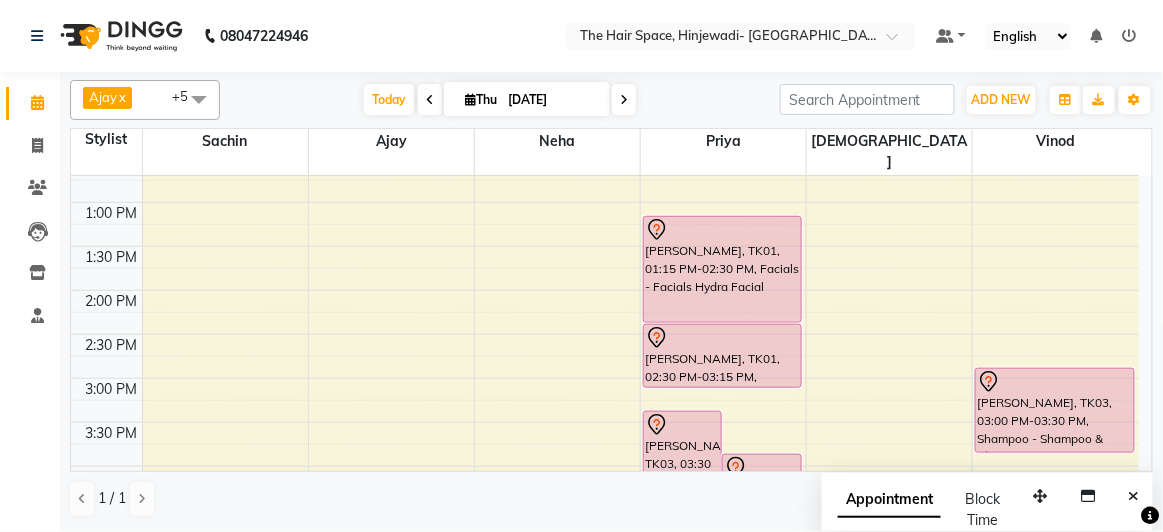 drag, startPoint x: 1035, startPoint y: 383, endPoint x: 1037, endPoint y: 416, distance: 33.06055 